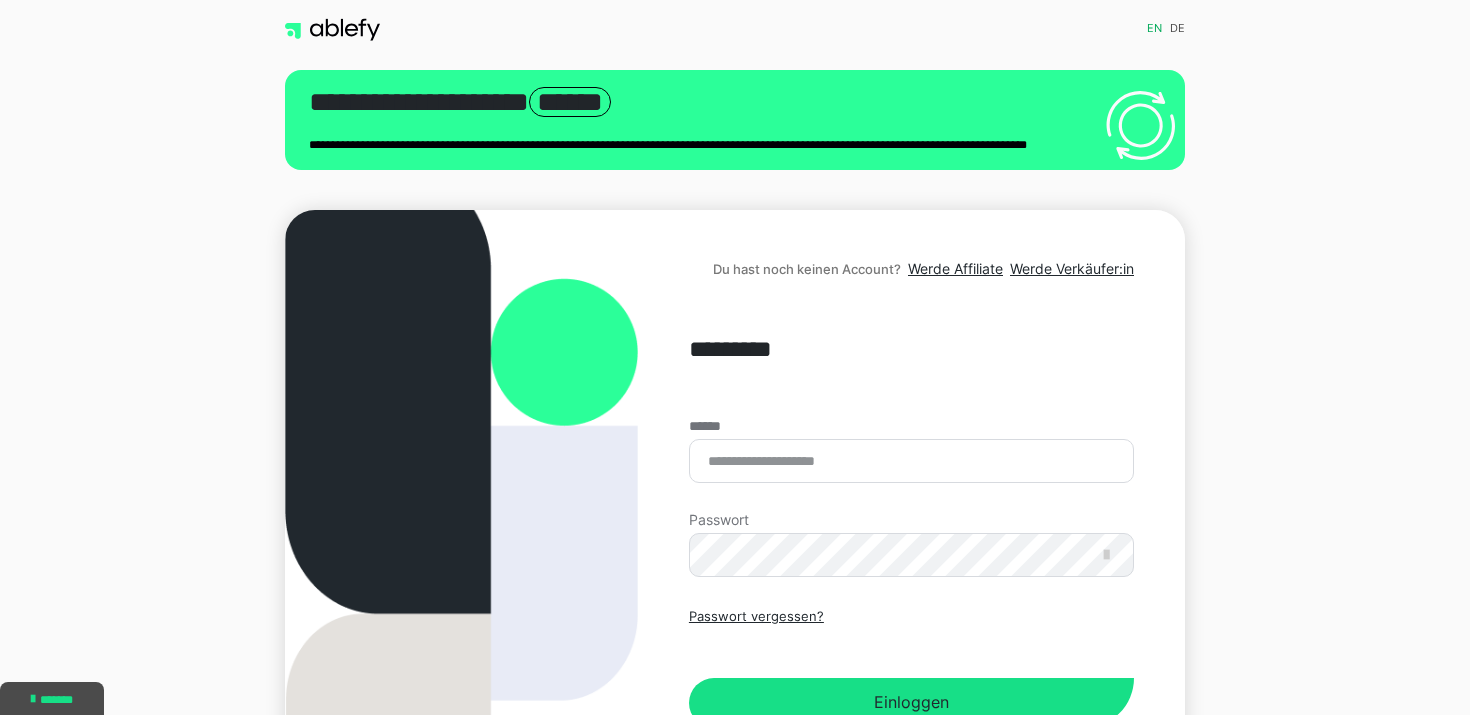 scroll, scrollTop: 0, scrollLeft: 0, axis: both 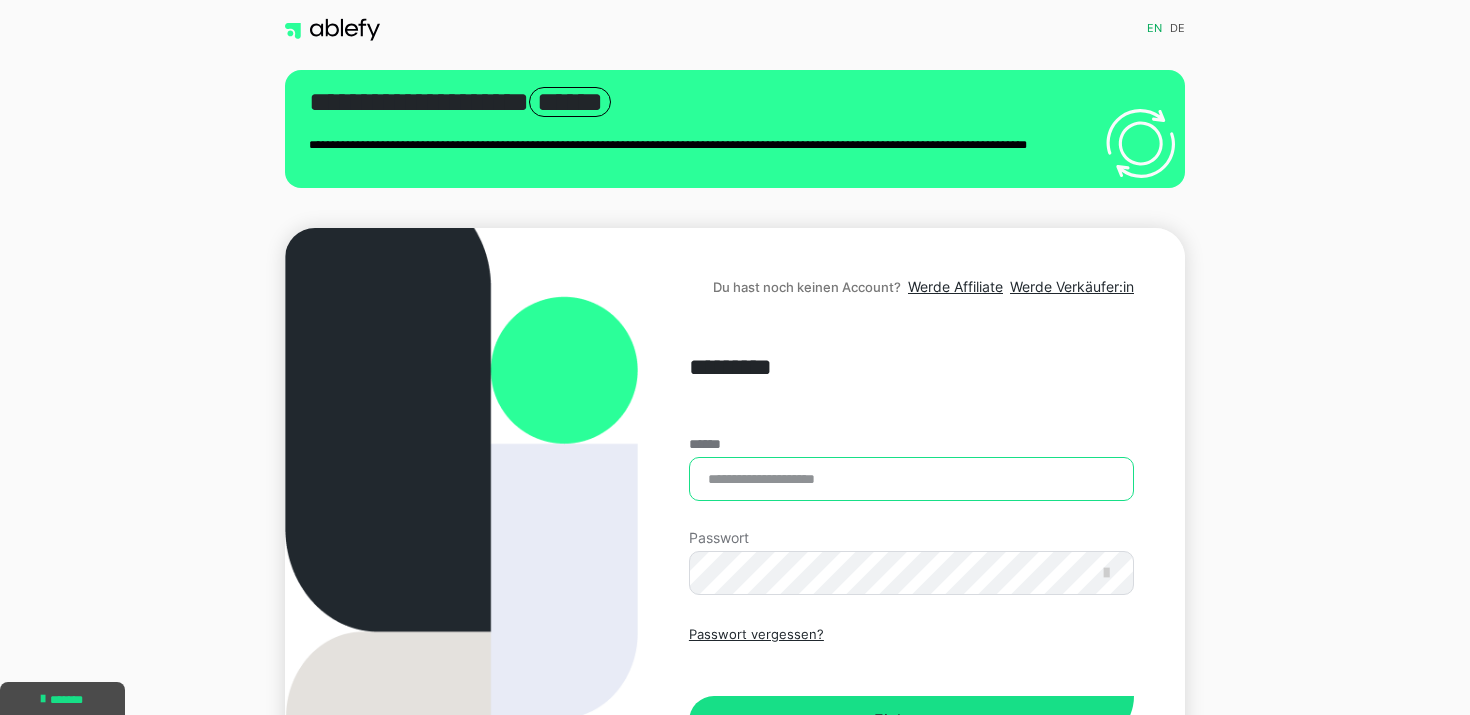 click on "******" at bounding box center (911, 479) 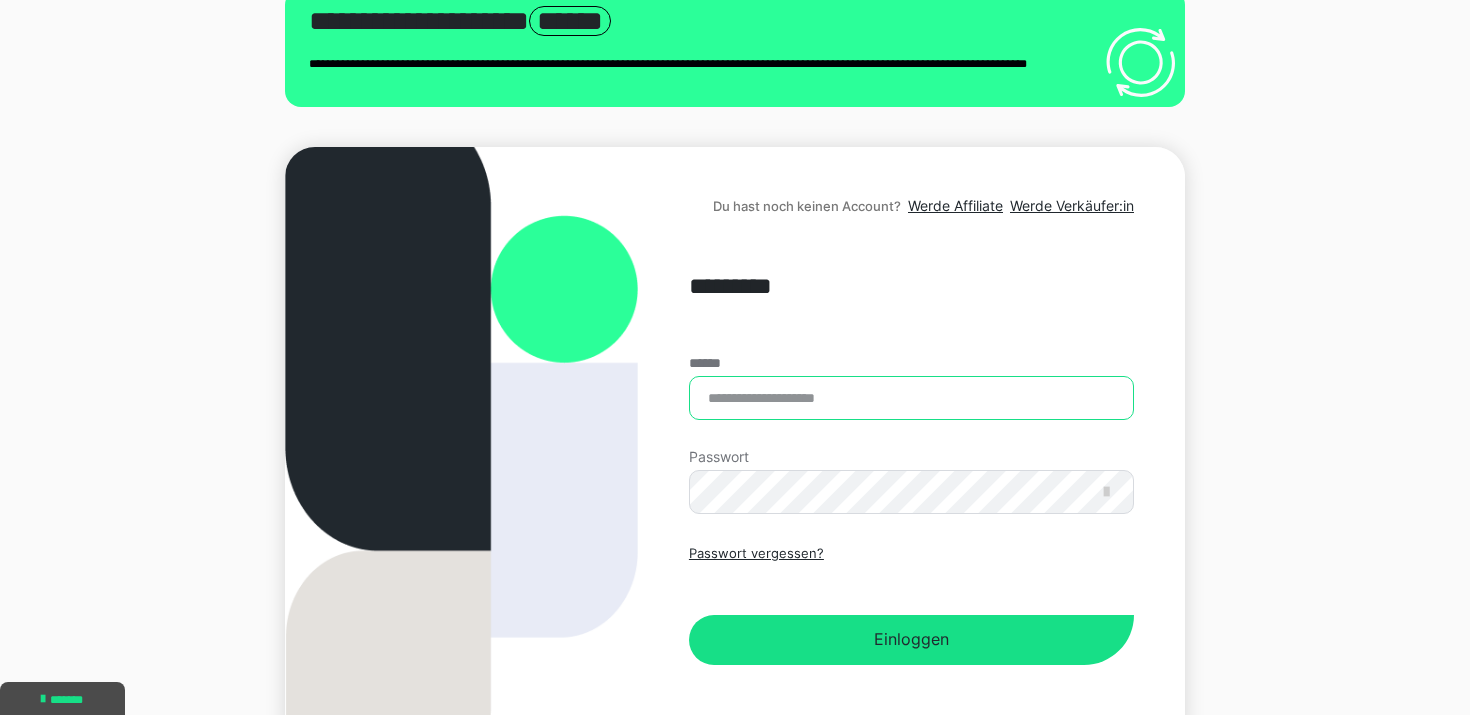 scroll, scrollTop: 113, scrollLeft: 0, axis: vertical 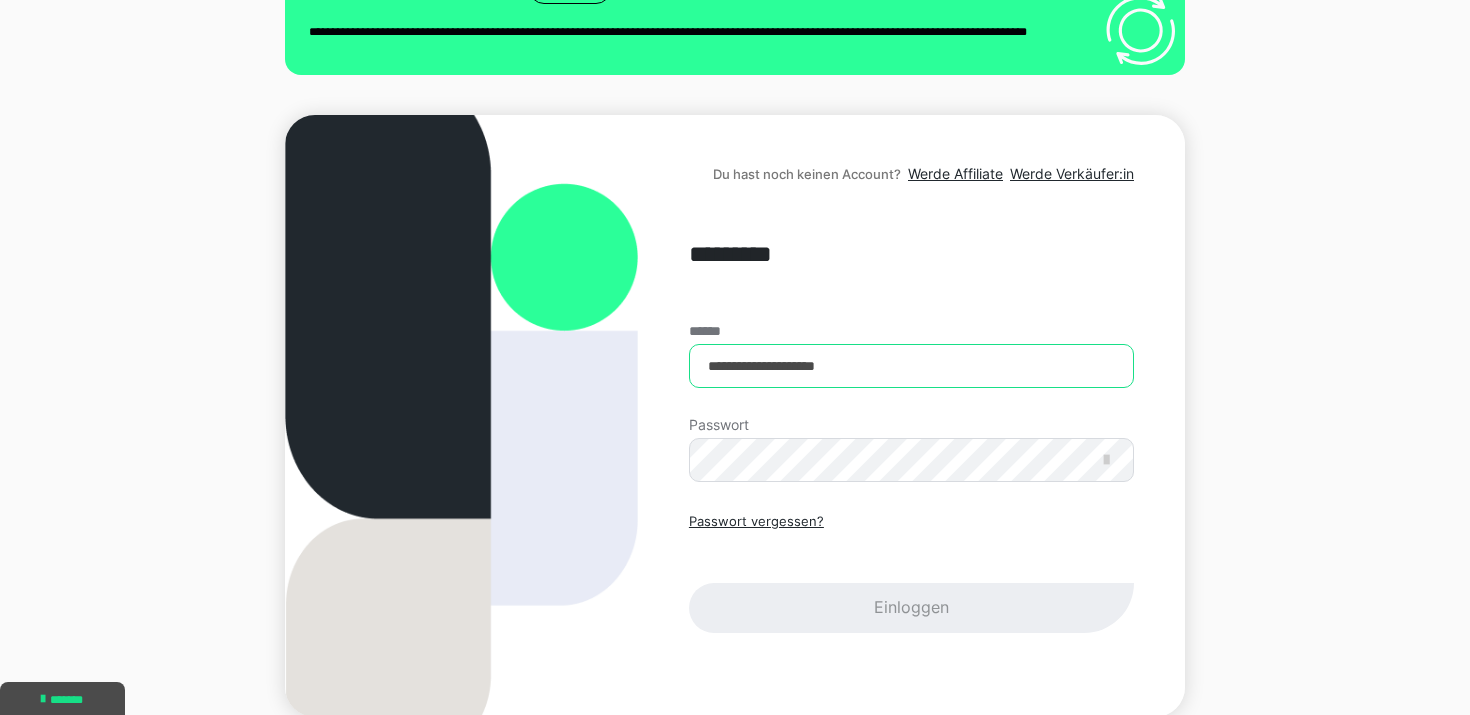 type on "**********" 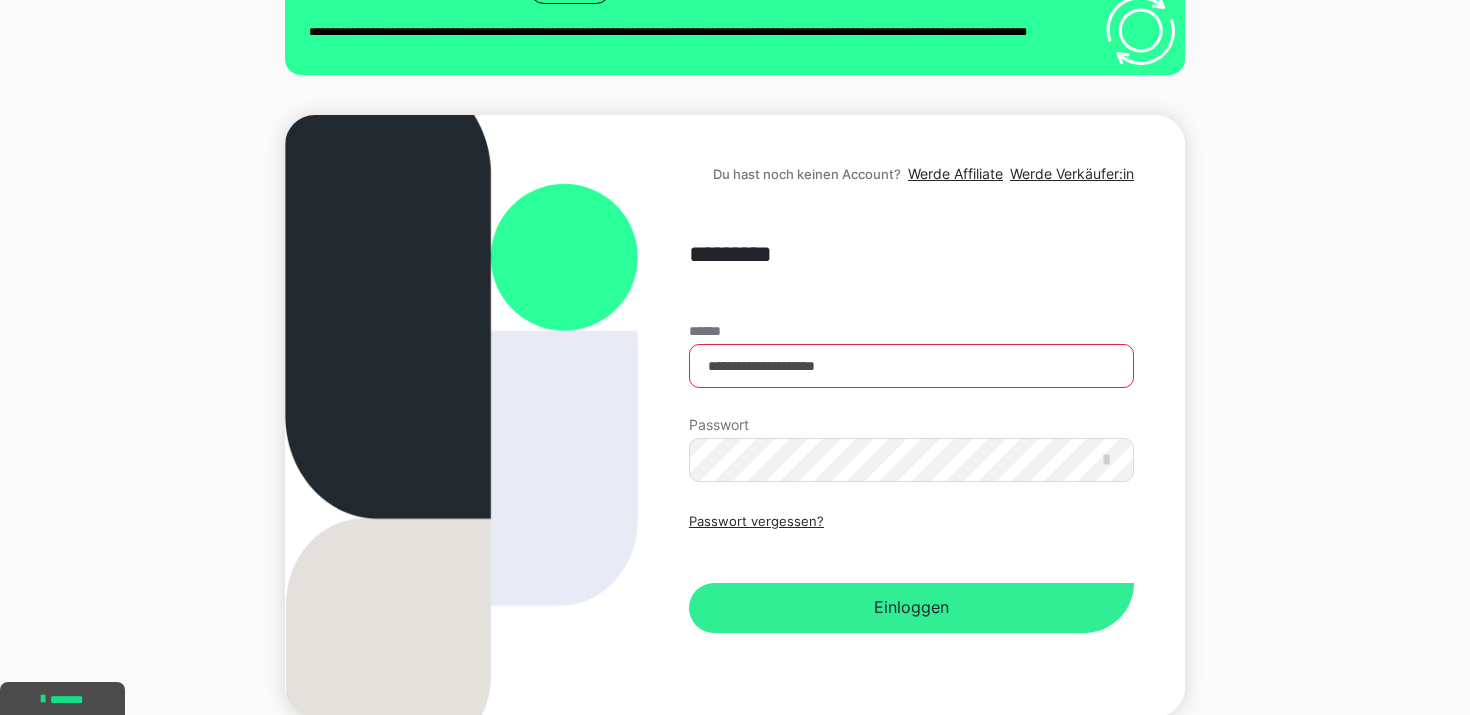 click on "Einloggen" at bounding box center [911, 608] 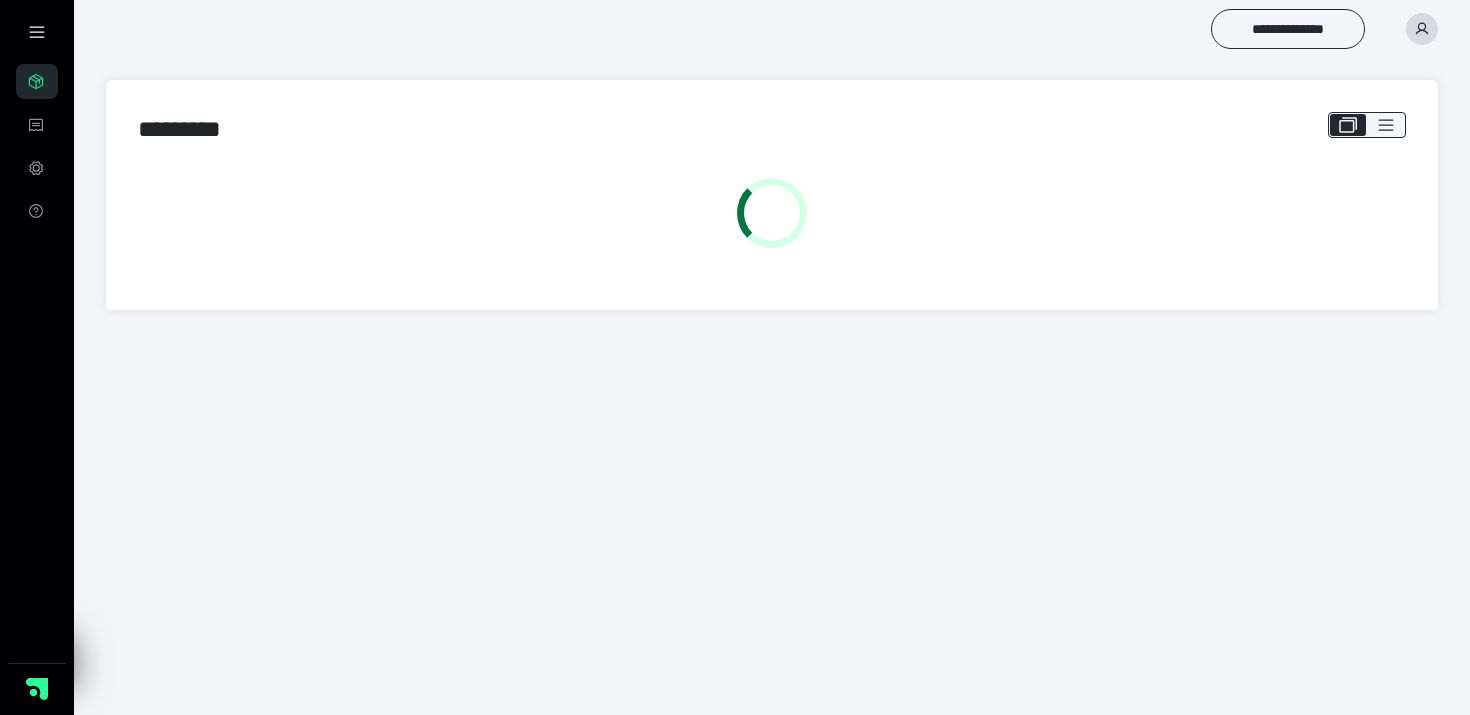 scroll, scrollTop: 0, scrollLeft: 0, axis: both 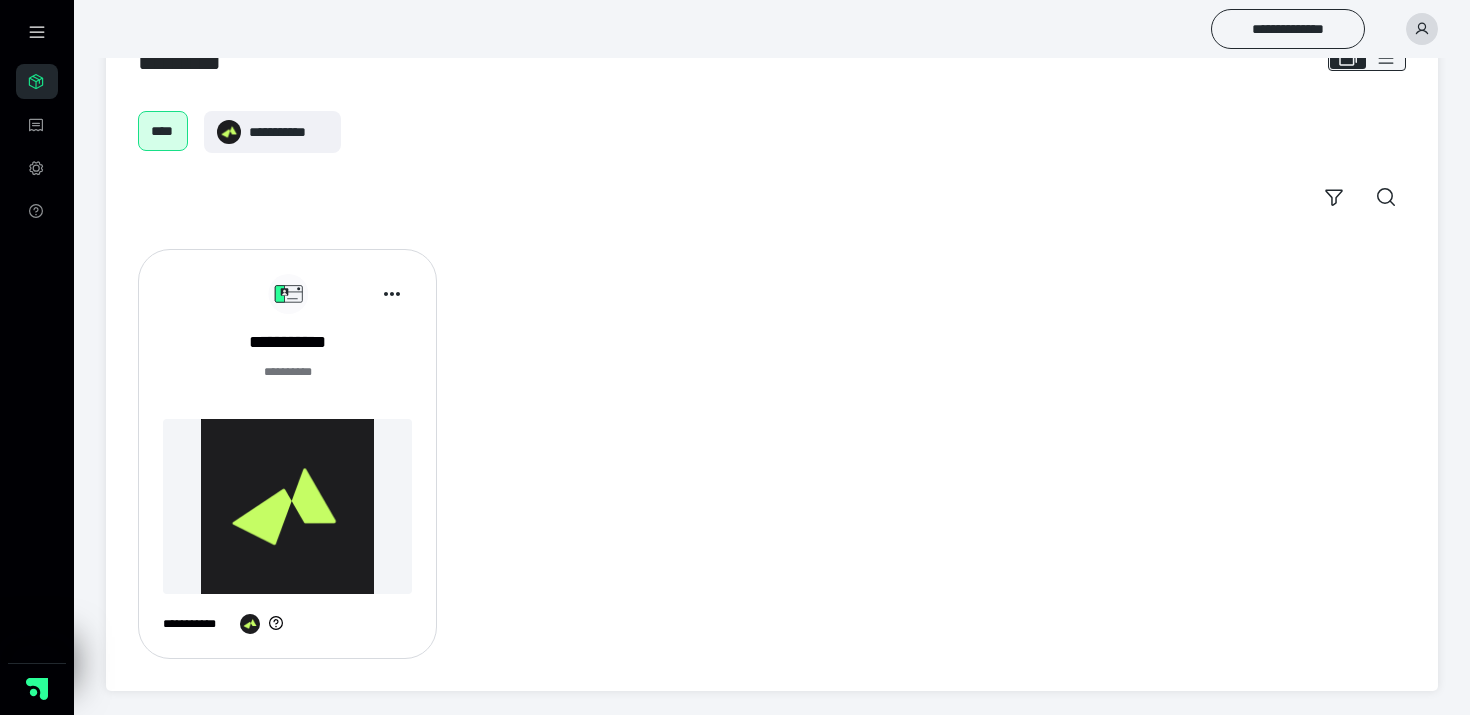 click on "**********" at bounding box center (287, 462) 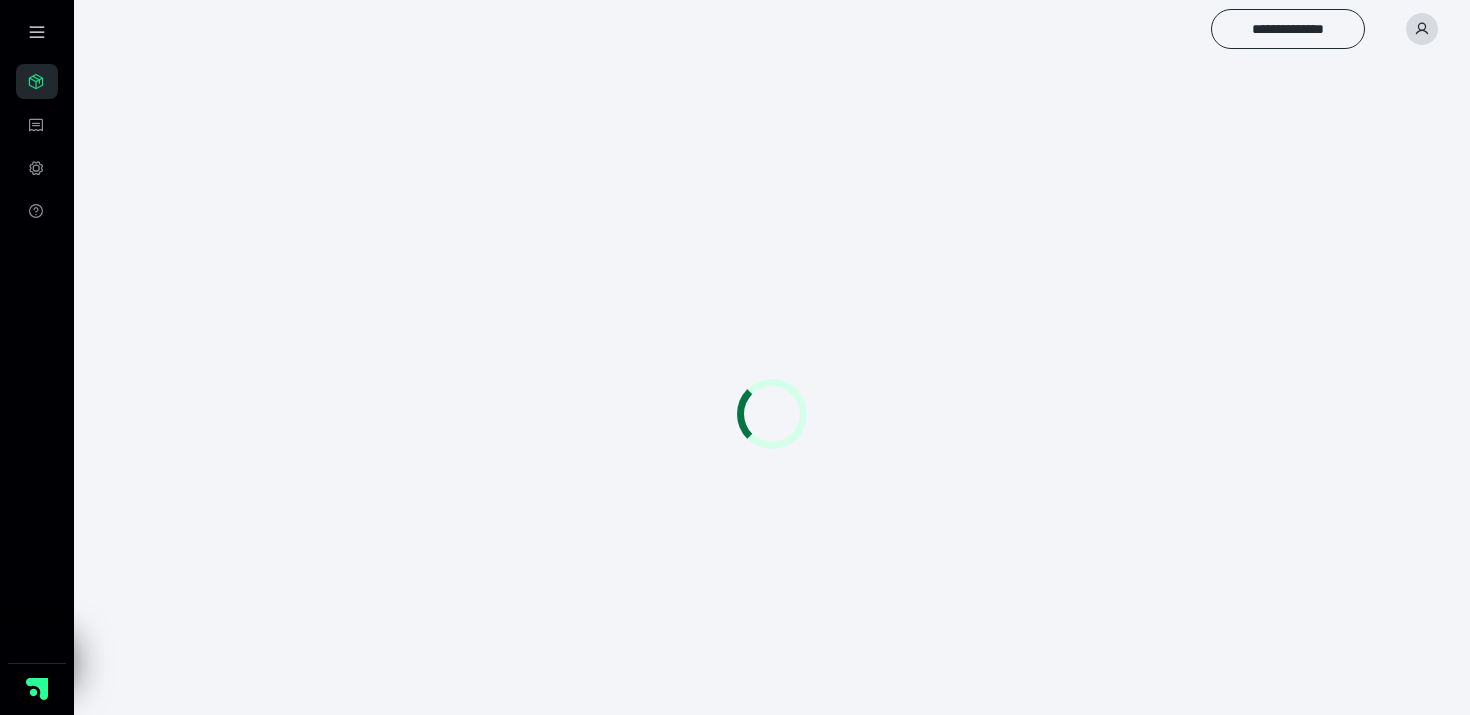 scroll, scrollTop: 0, scrollLeft: 0, axis: both 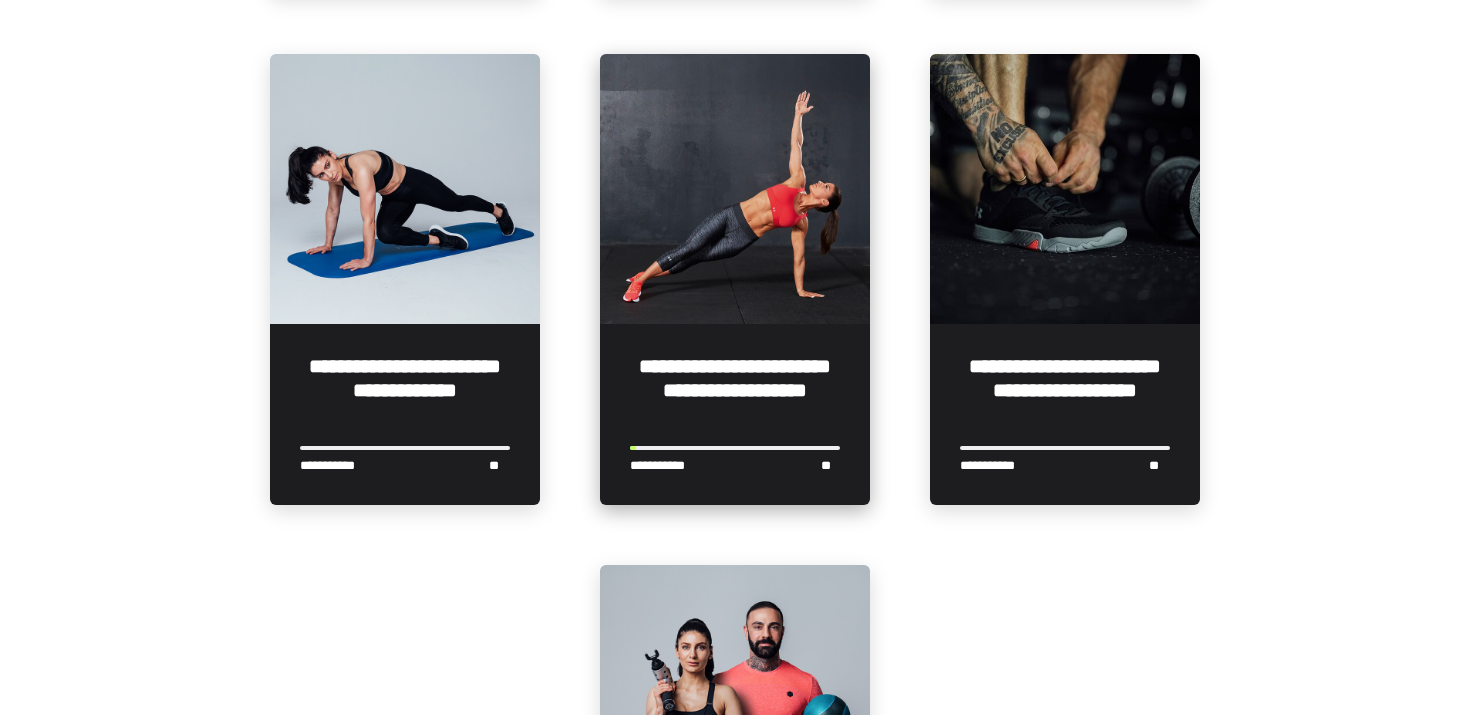 click on "**********" at bounding box center (735, 390) 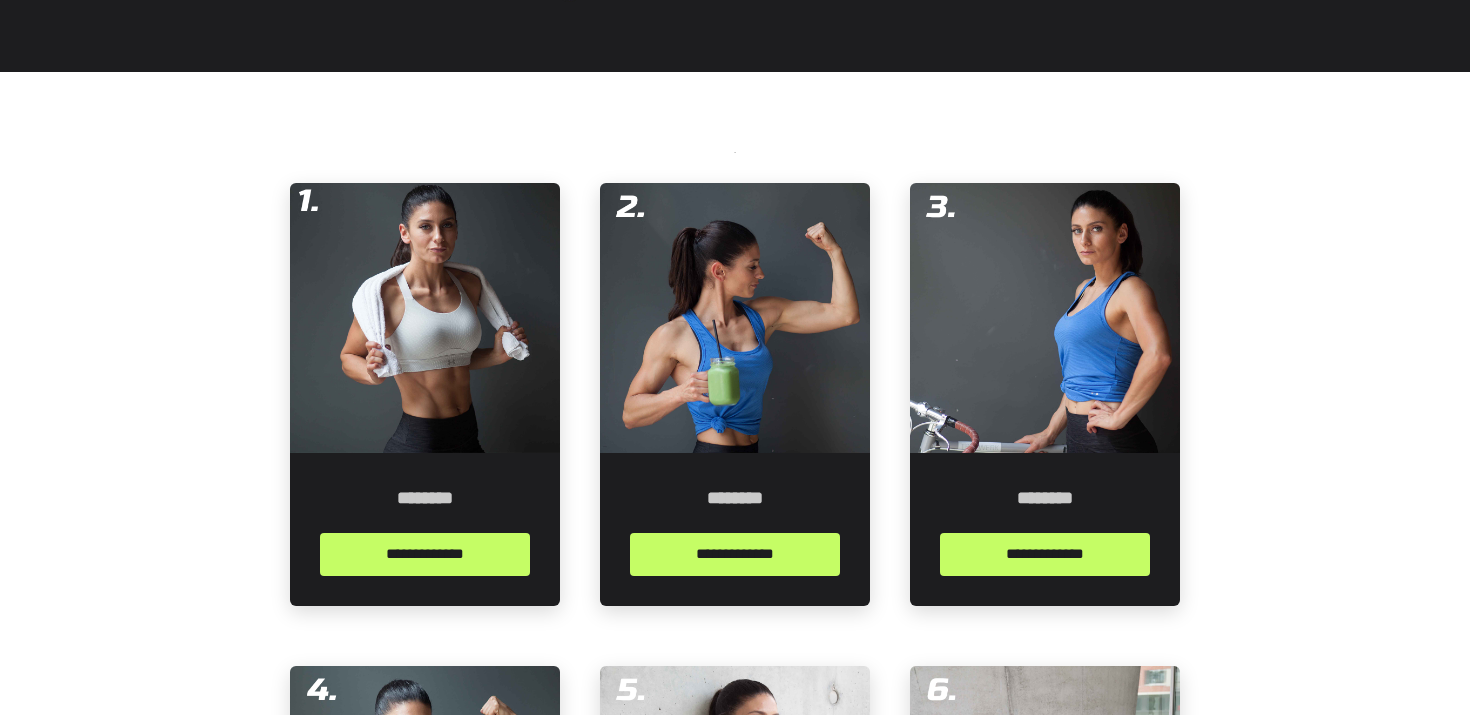 scroll, scrollTop: 326, scrollLeft: 0, axis: vertical 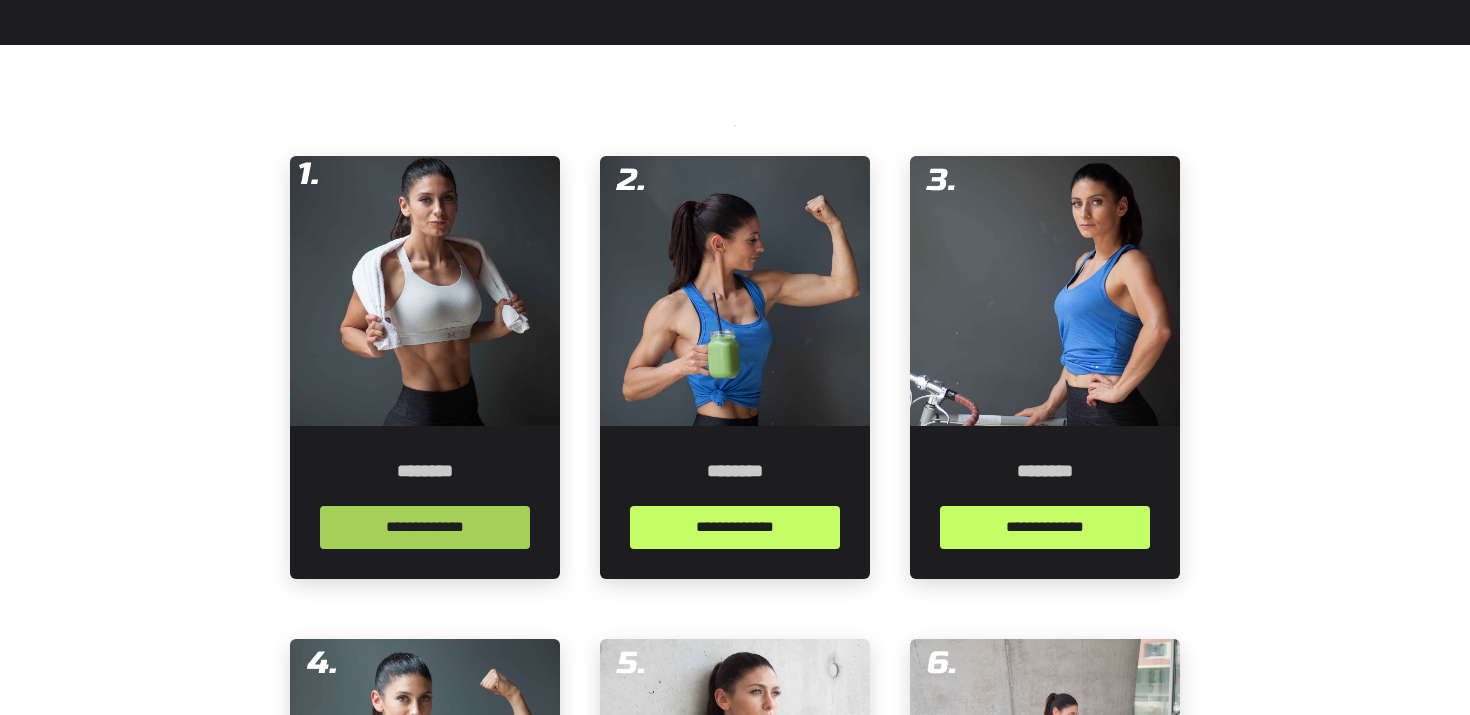 click on "**********" at bounding box center (425, 527) 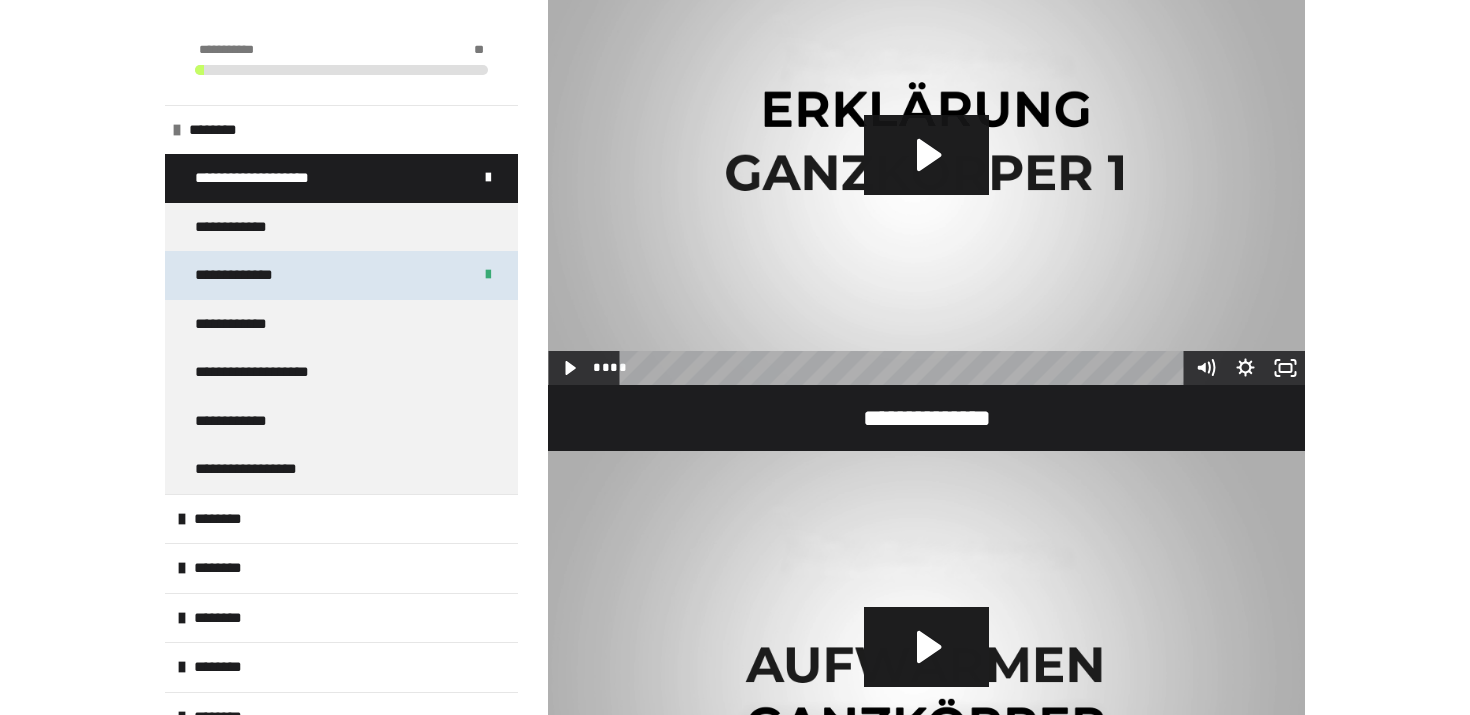 scroll, scrollTop: 577, scrollLeft: 0, axis: vertical 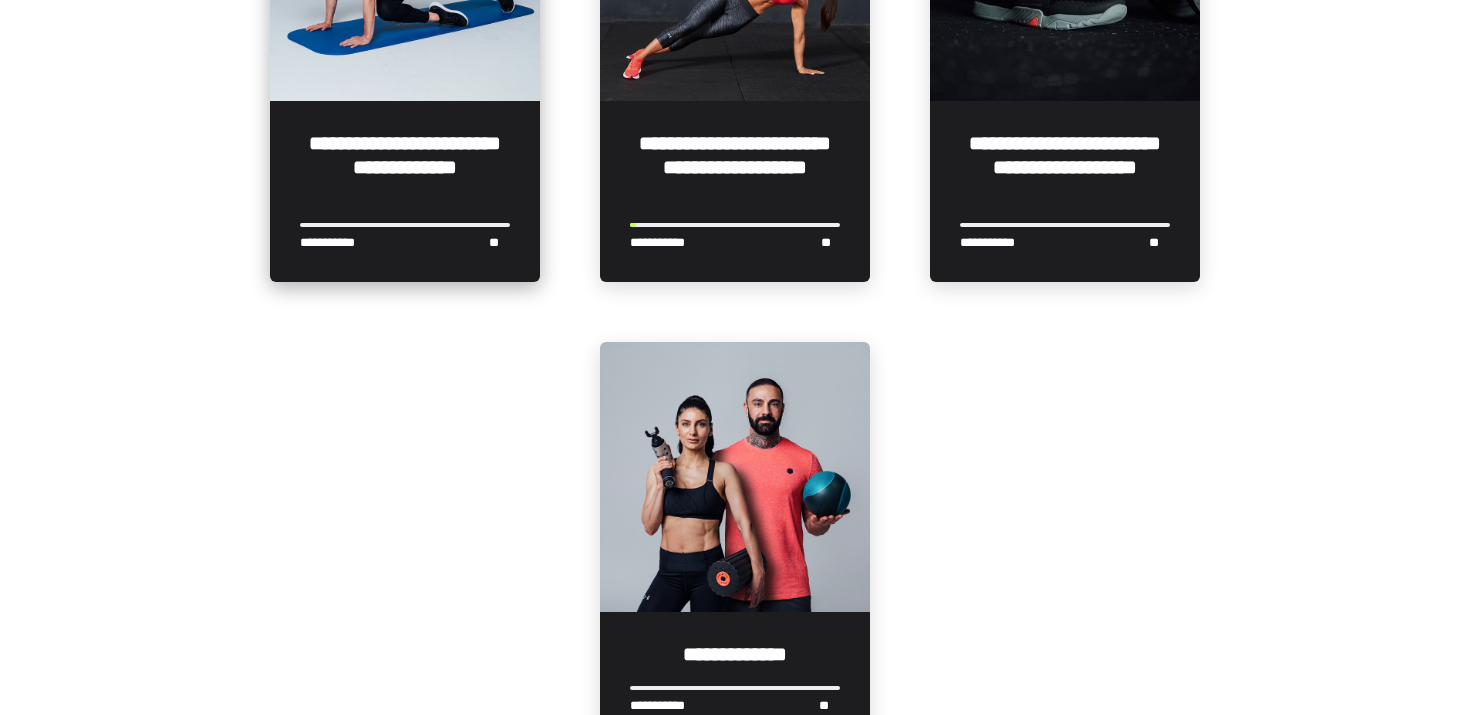 click on "**********" at bounding box center [405, 167] 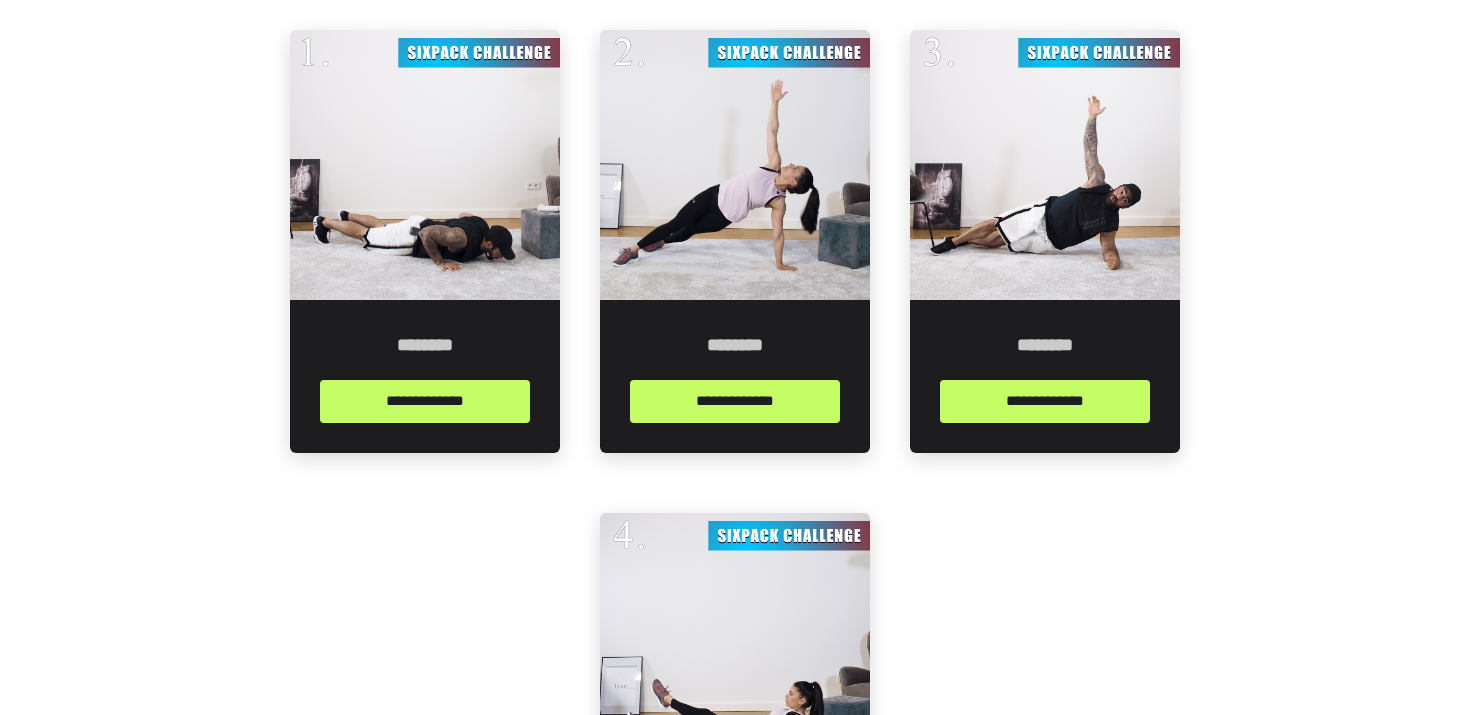 scroll, scrollTop: 388, scrollLeft: 0, axis: vertical 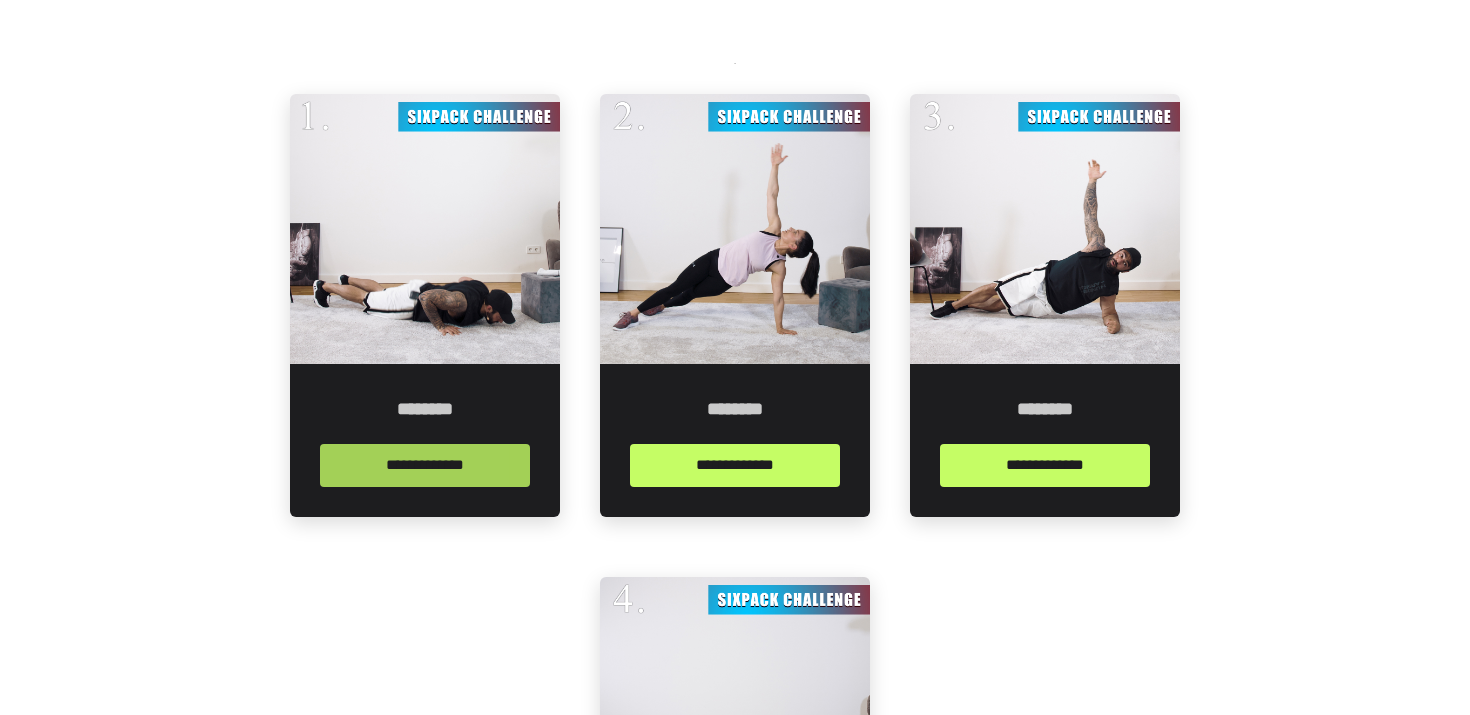 click on "**********" at bounding box center (425, 465) 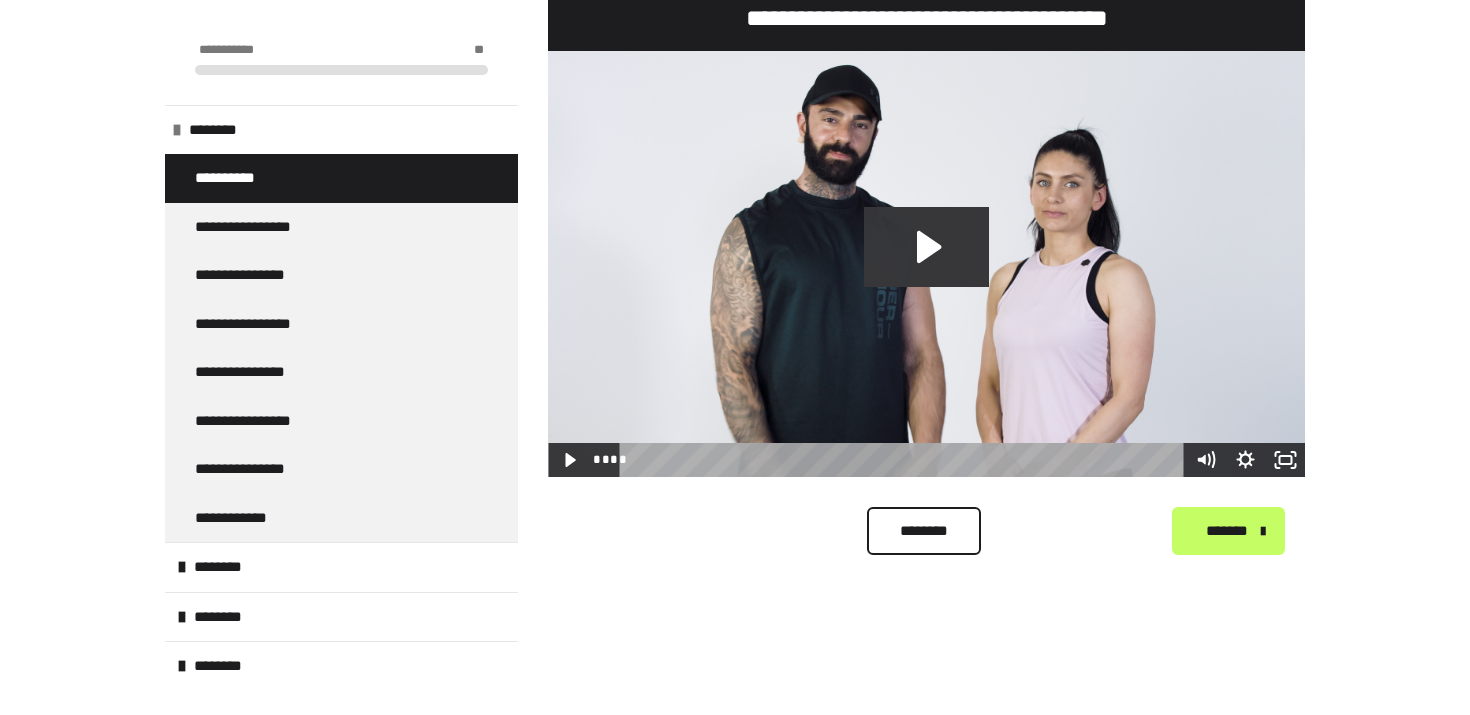 scroll, scrollTop: 418, scrollLeft: 0, axis: vertical 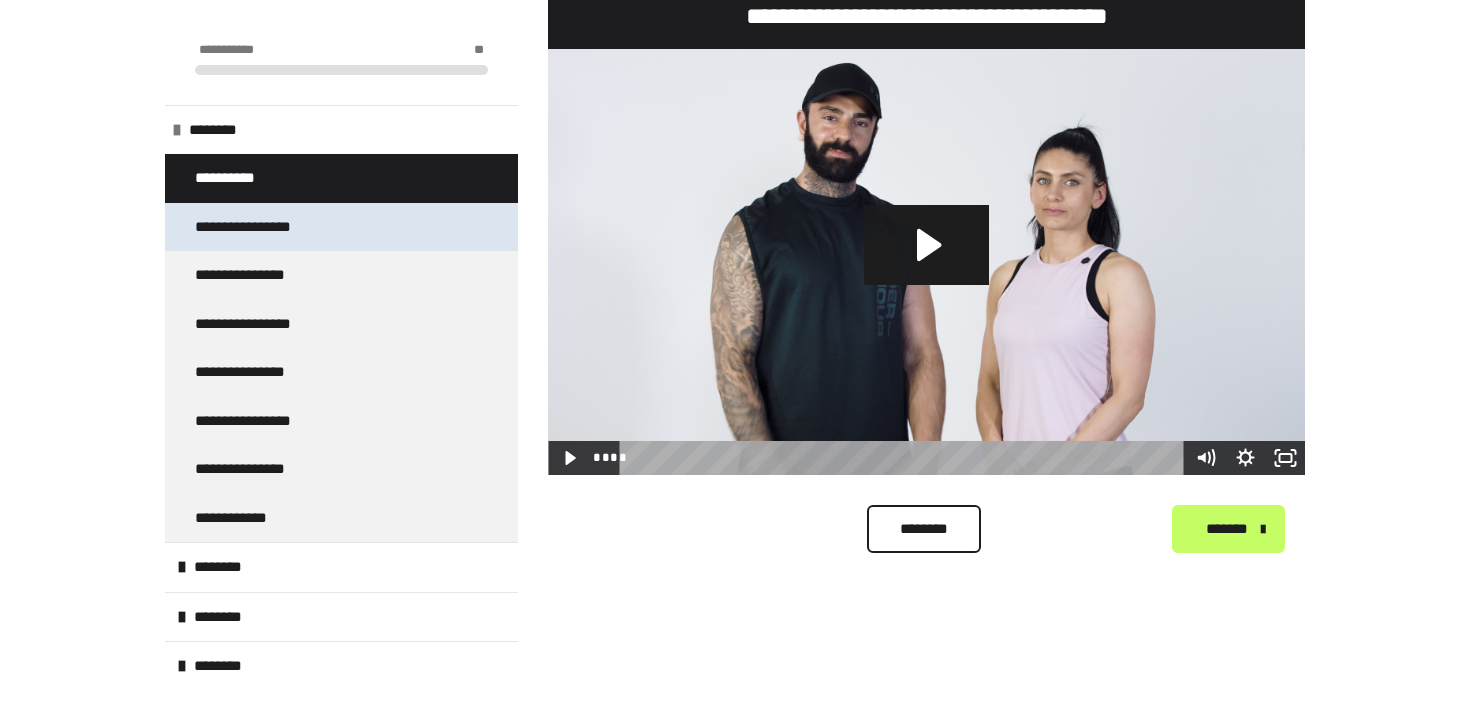 click on "**********" at bounding box center (341, 227) 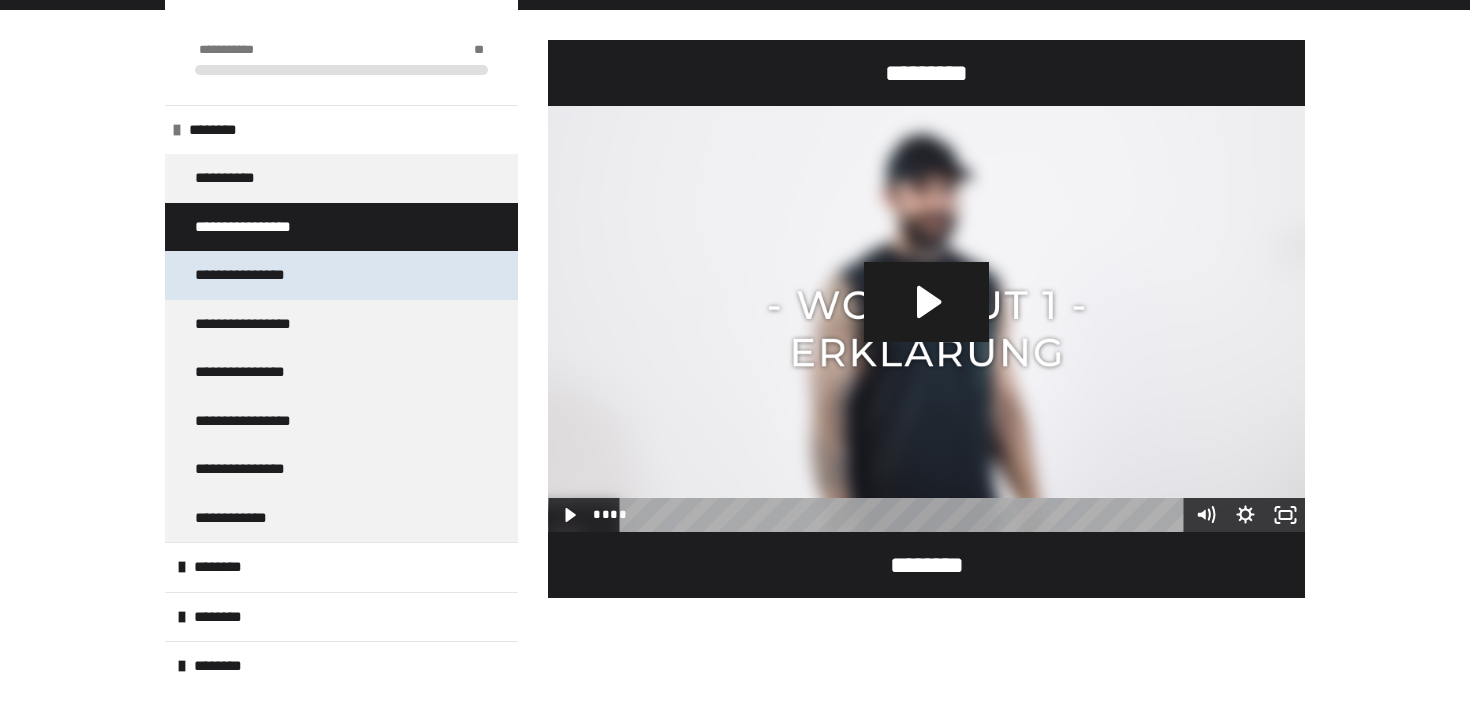 click on "**********" at bounding box center [341, 275] 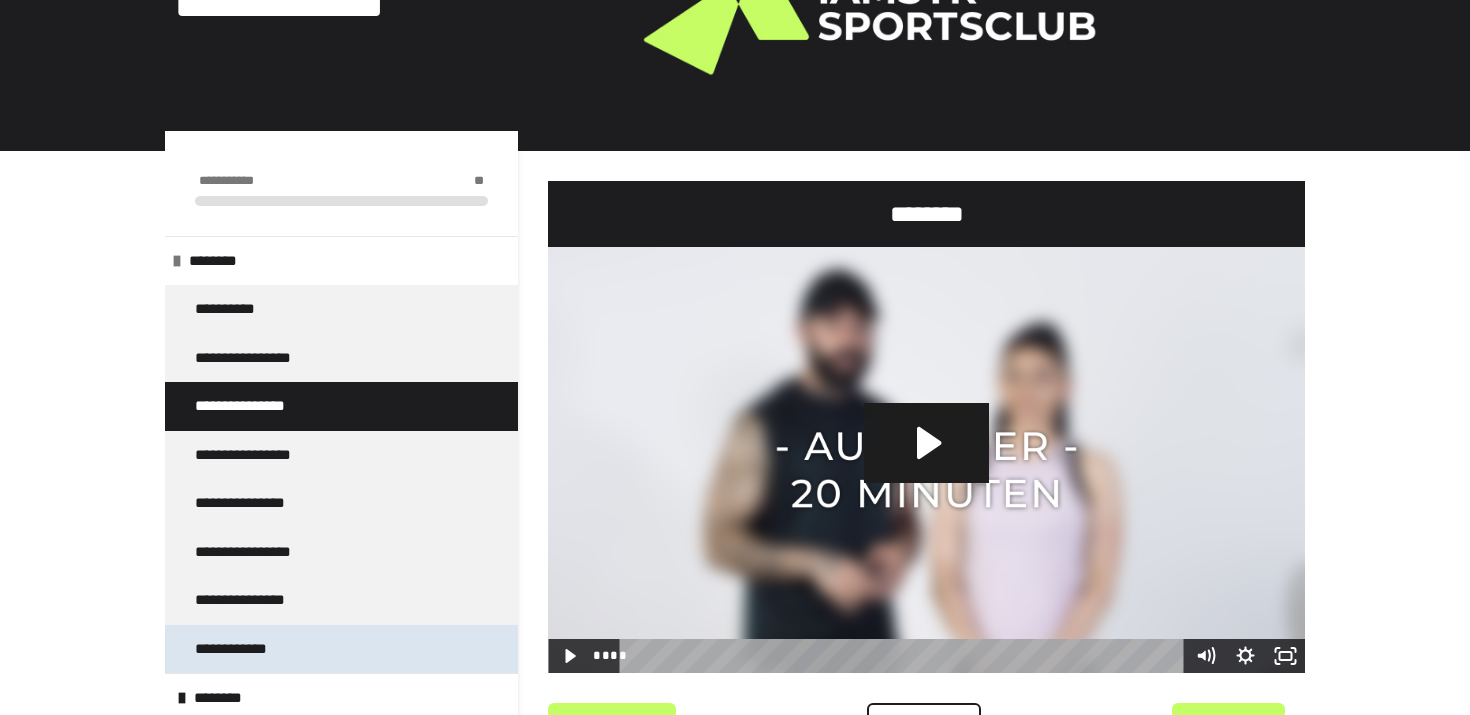 scroll, scrollTop: 0, scrollLeft: 0, axis: both 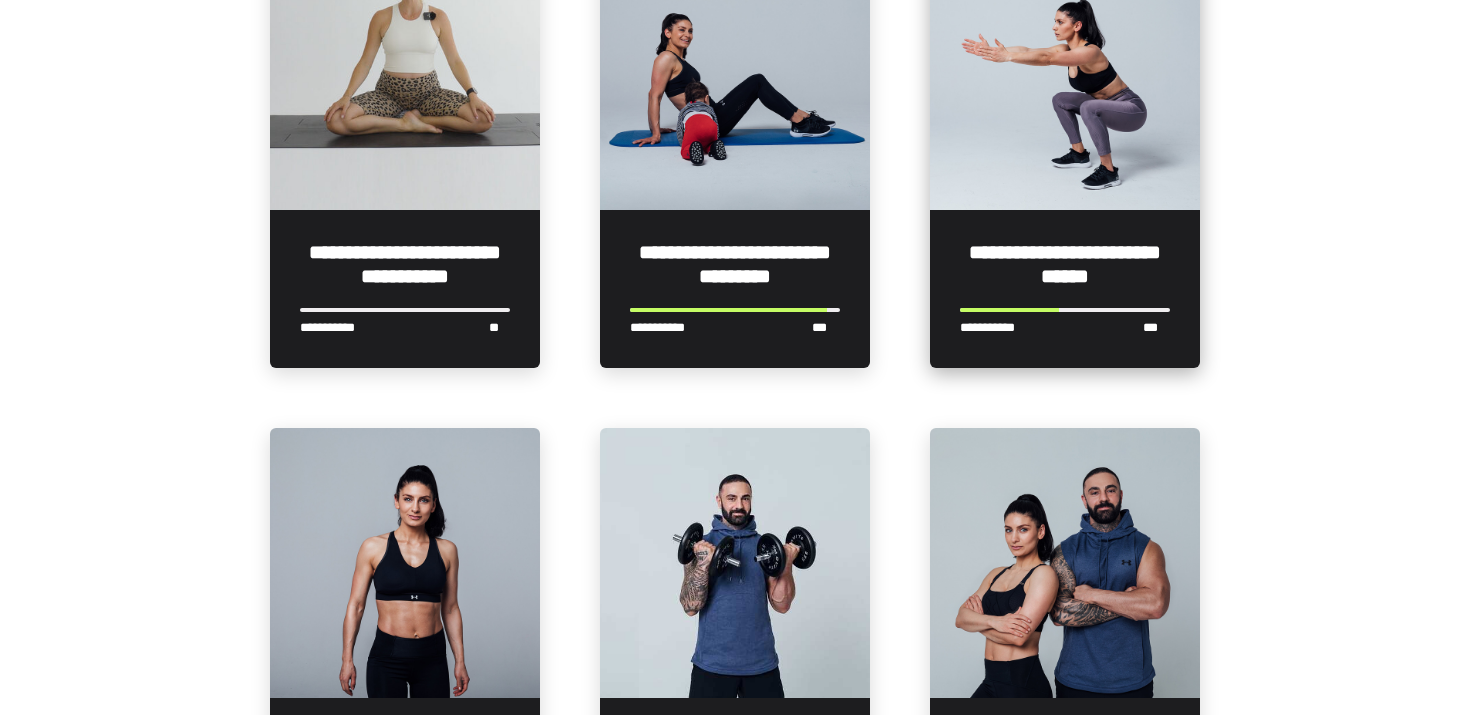 click on "**********" at bounding box center [1065, 264] 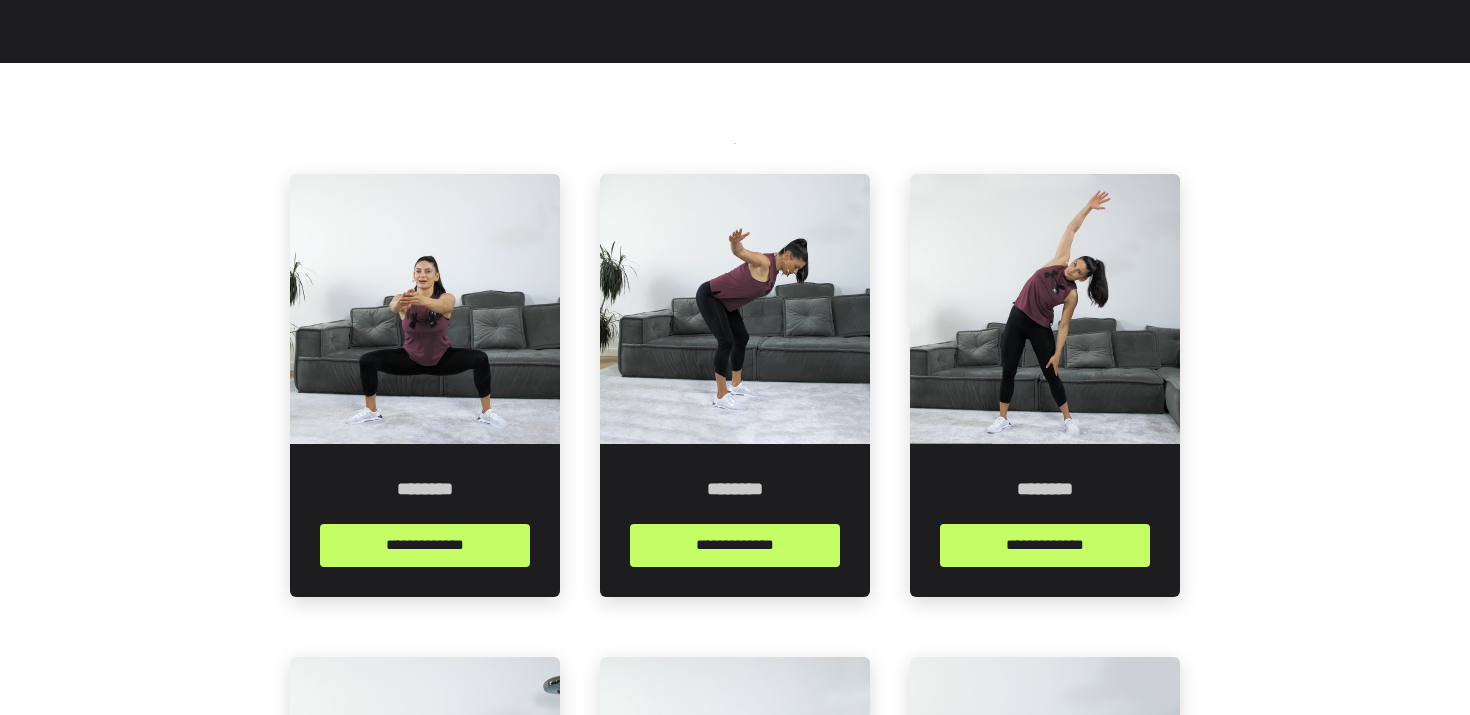 scroll, scrollTop: 301, scrollLeft: 0, axis: vertical 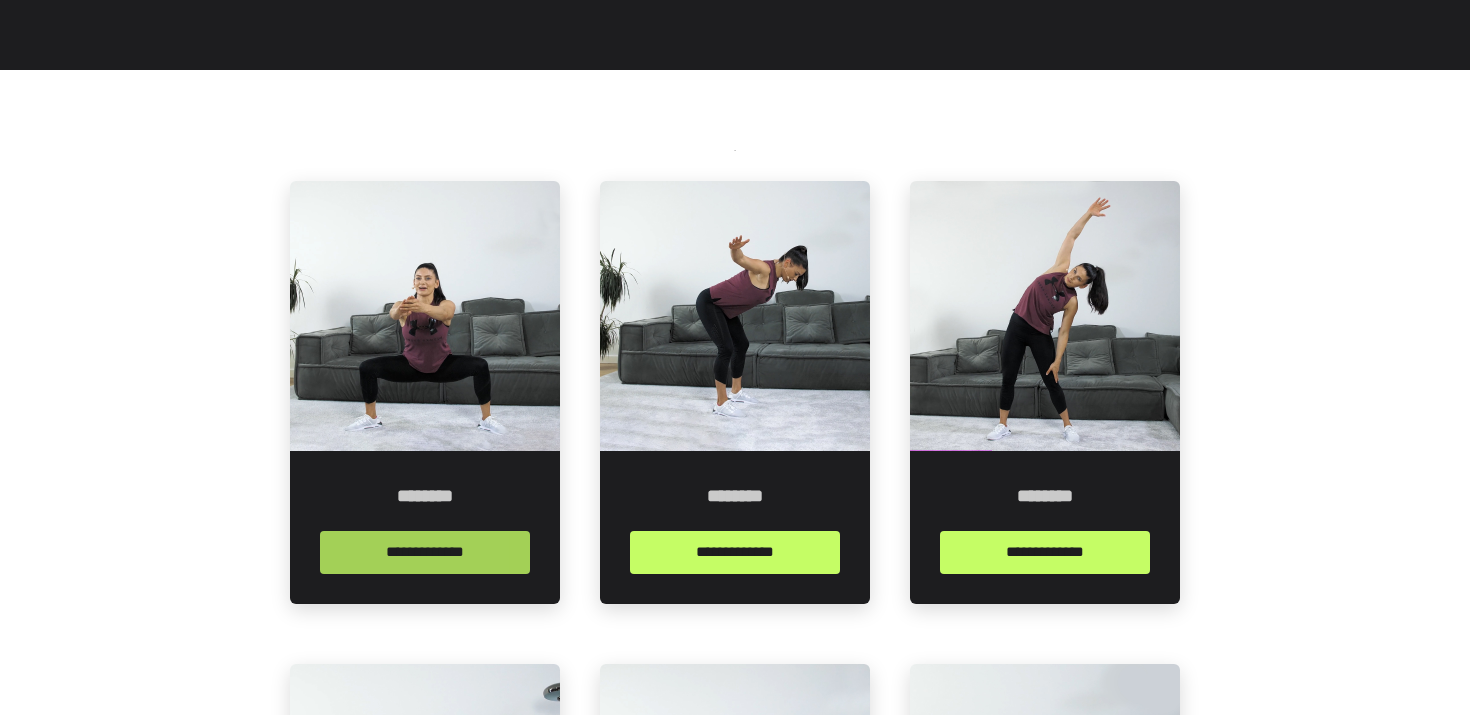 click on "**********" at bounding box center (425, 552) 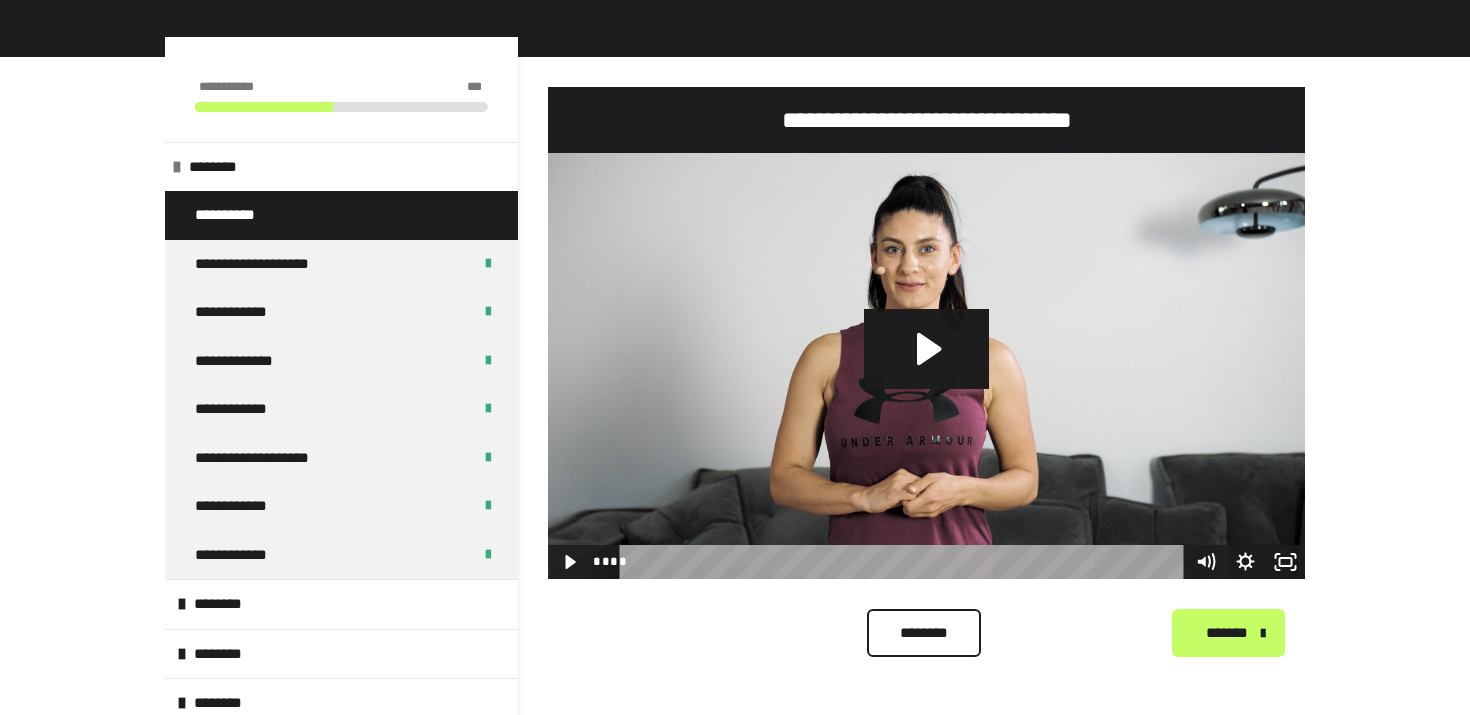 scroll, scrollTop: 341, scrollLeft: 0, axis: vertical 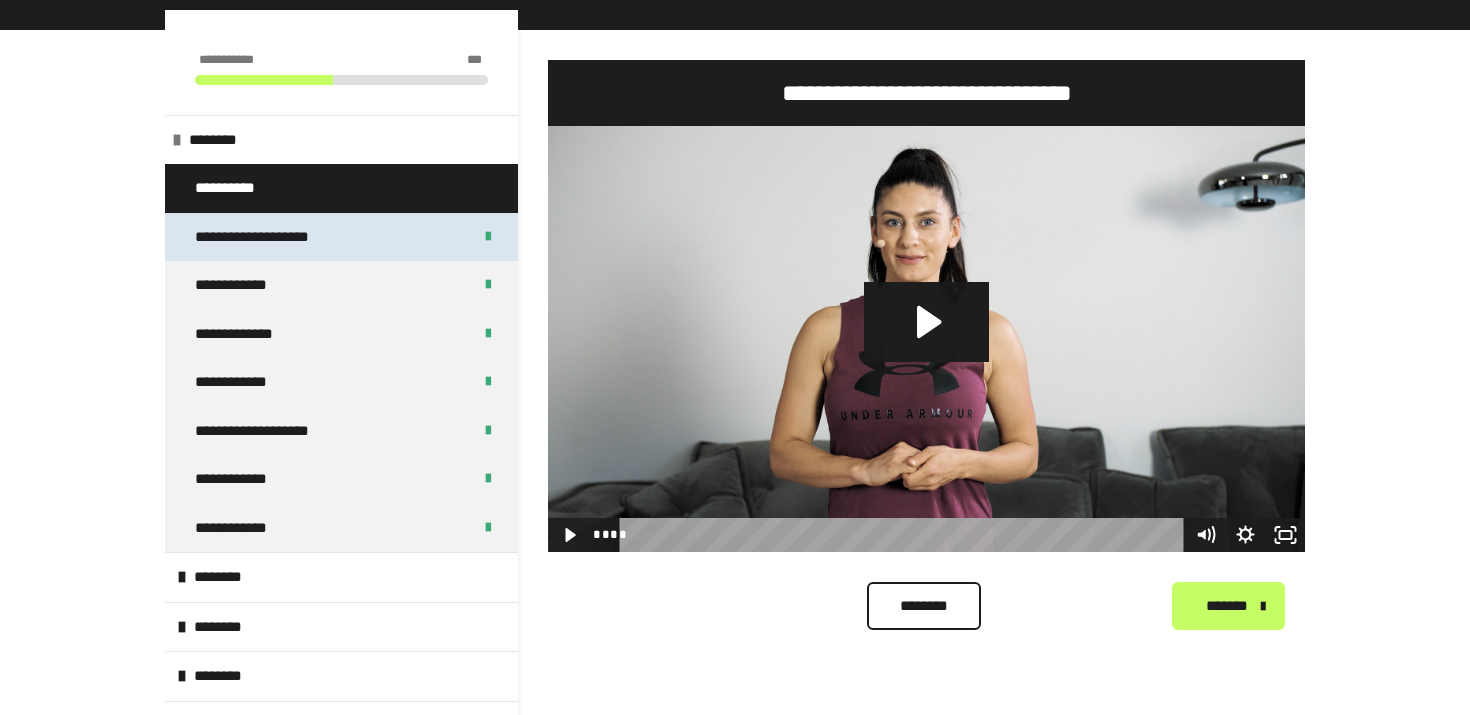 click on "**********" at bounding box center (265, 237) 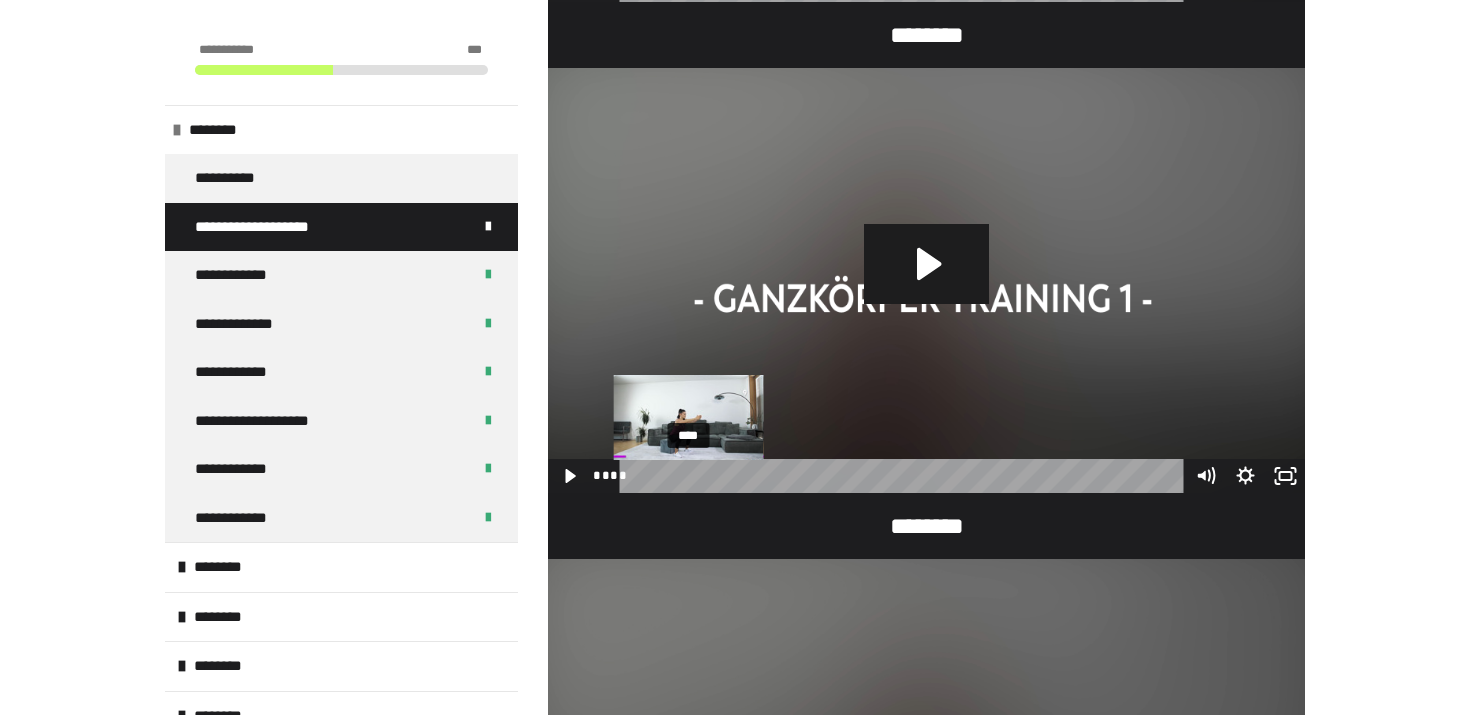 scroll, scrollTop: 1398, scrollLeft: 0, axis: vertical 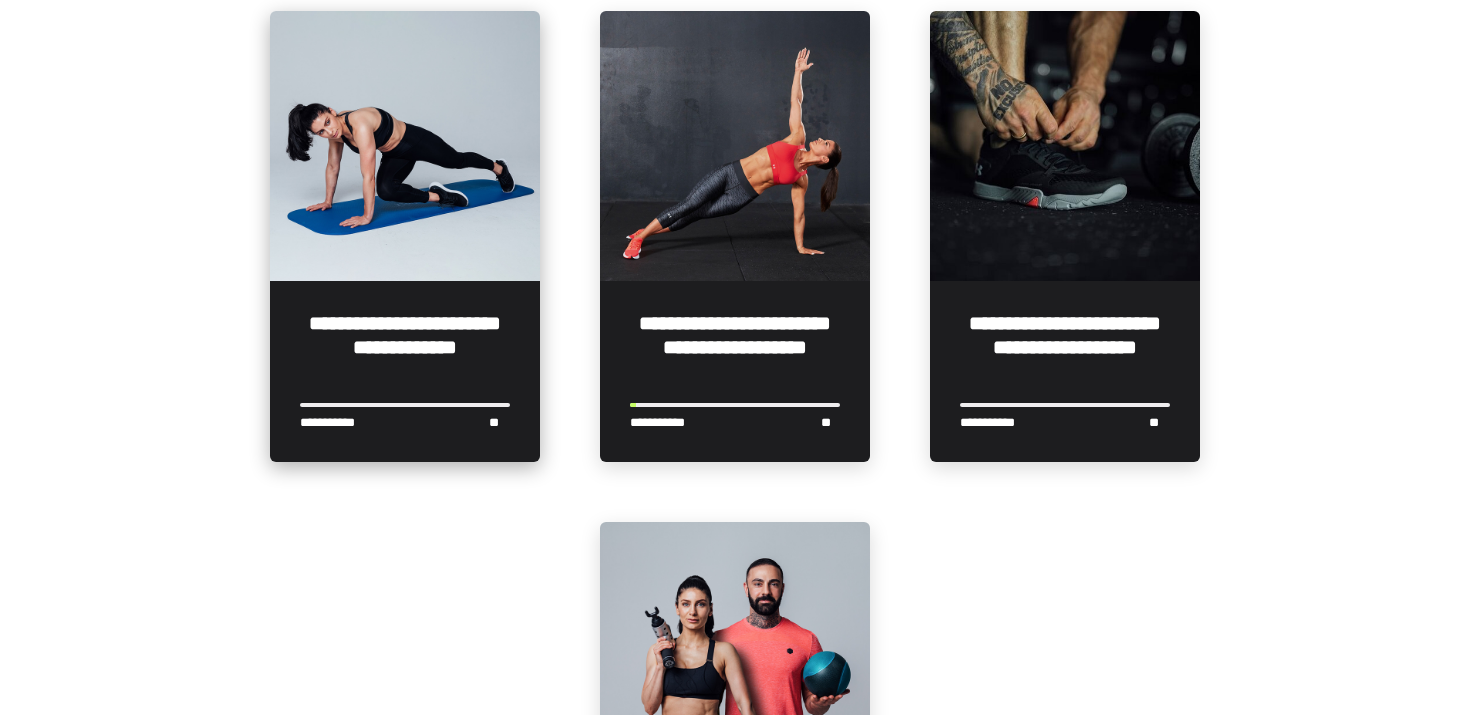 click on "**********" at bounding box center (405, 347) 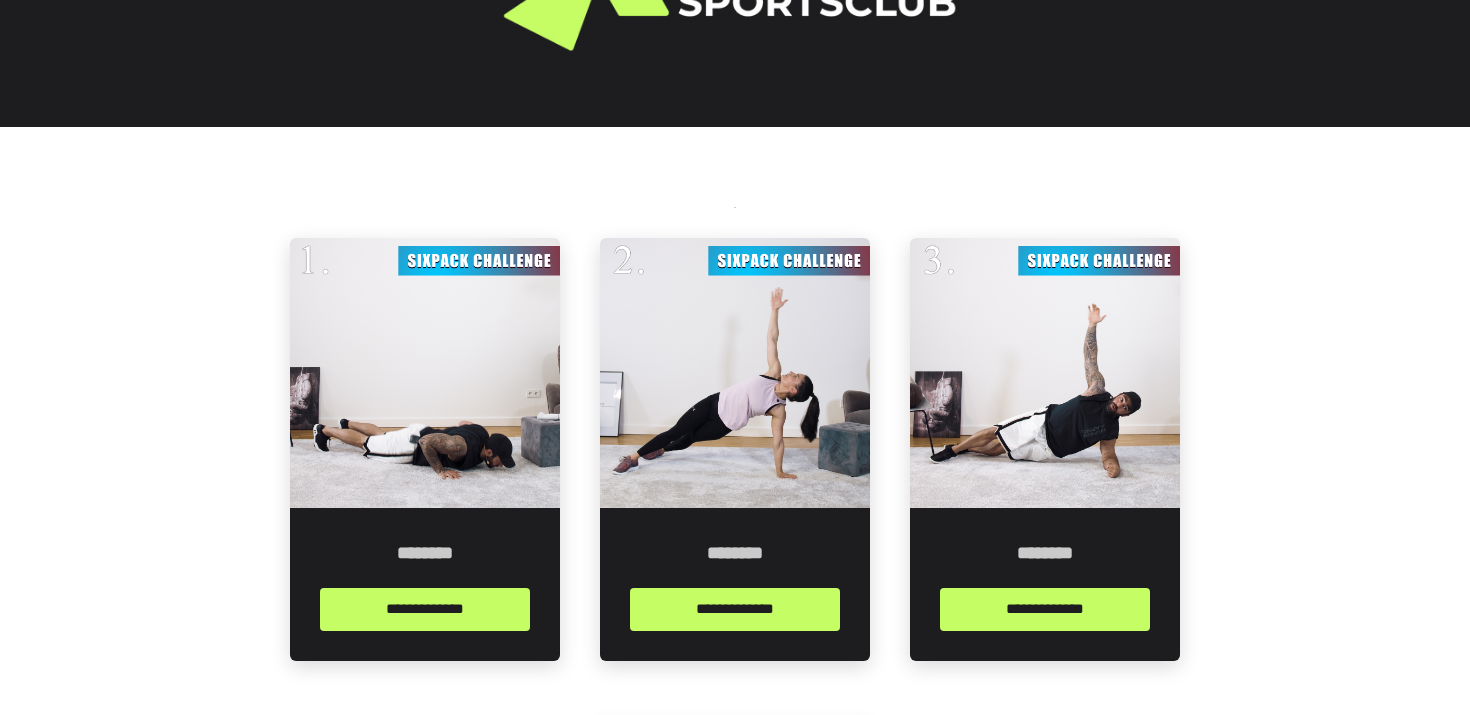 scroll, scrollTop: 408, scrollLeft: 0, axis: vertical 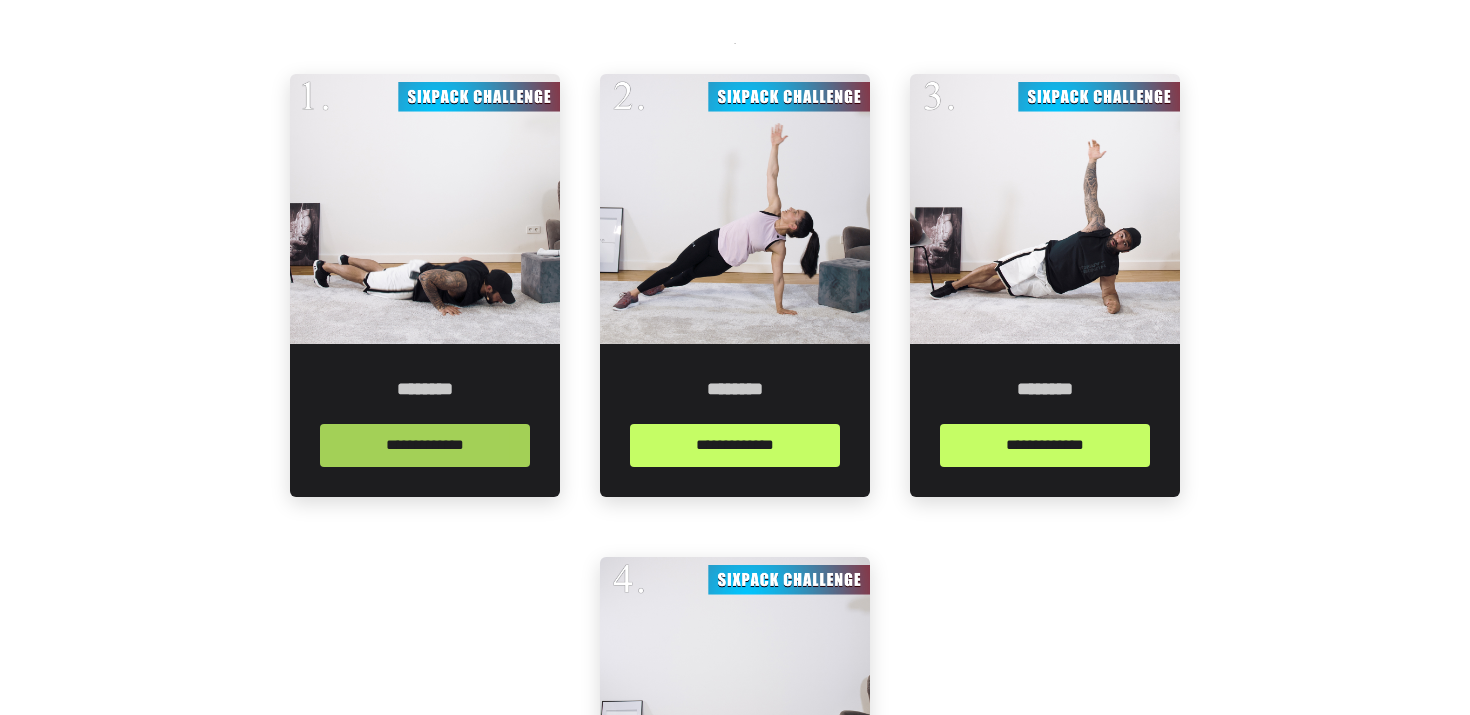 click on "**********" at bounding box center (425, 445) 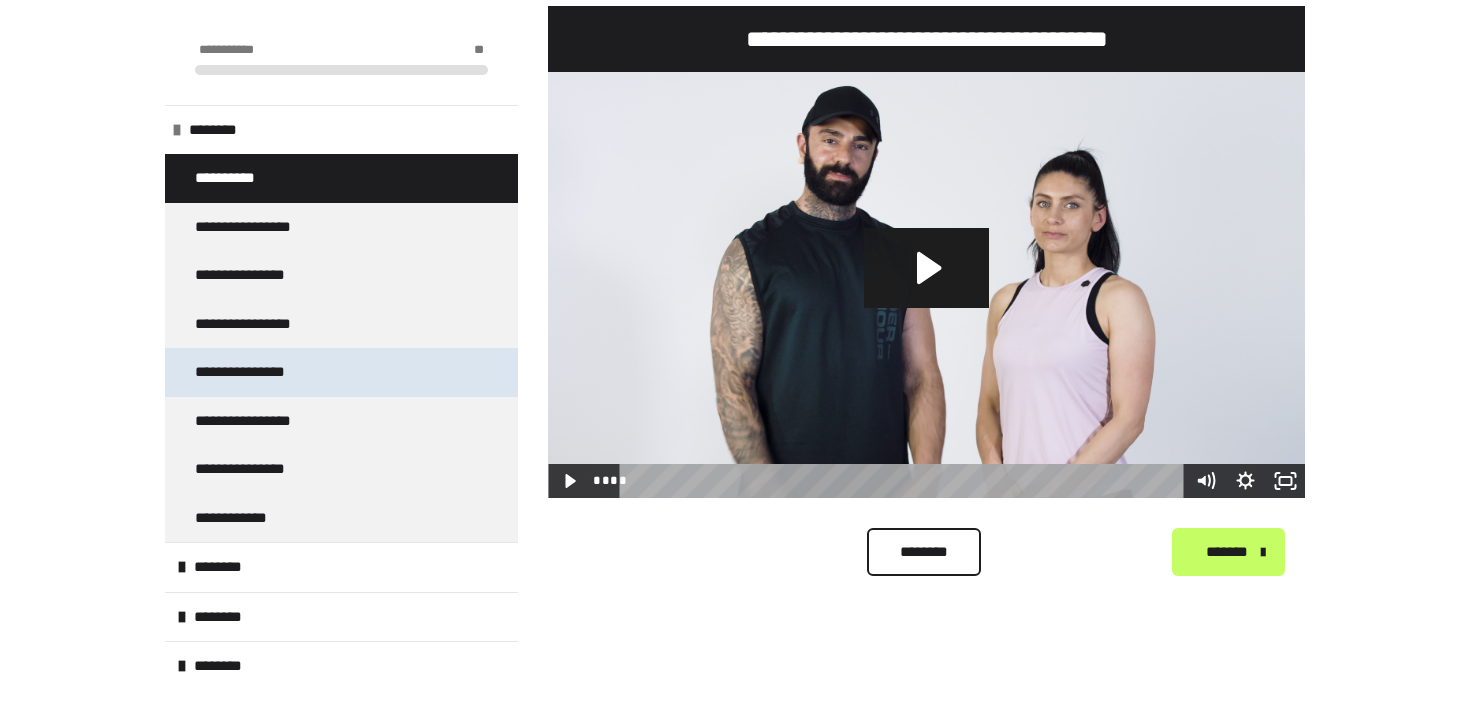 scroll, scrollTop: 431, scrollLeft: 0, axis: vertical 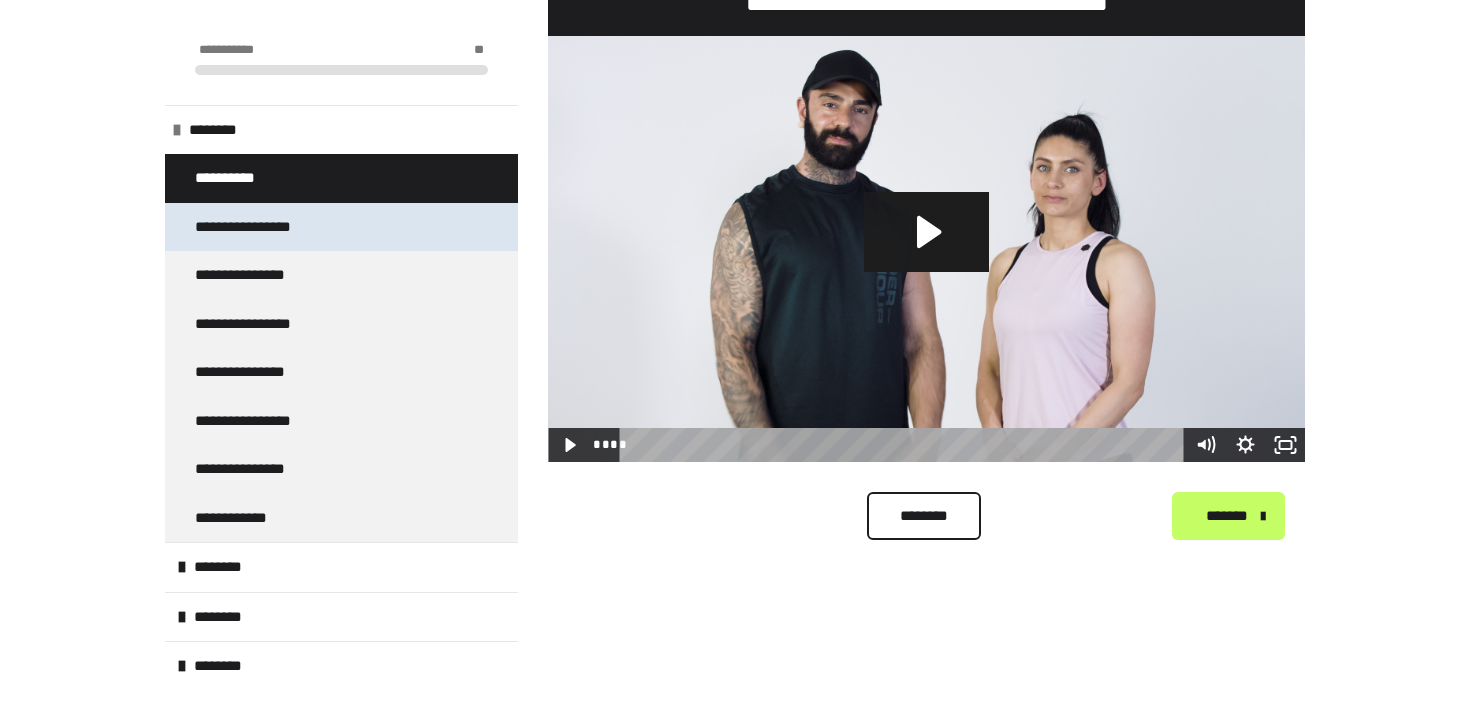 click on "**********" at bounding box center (254, 227) 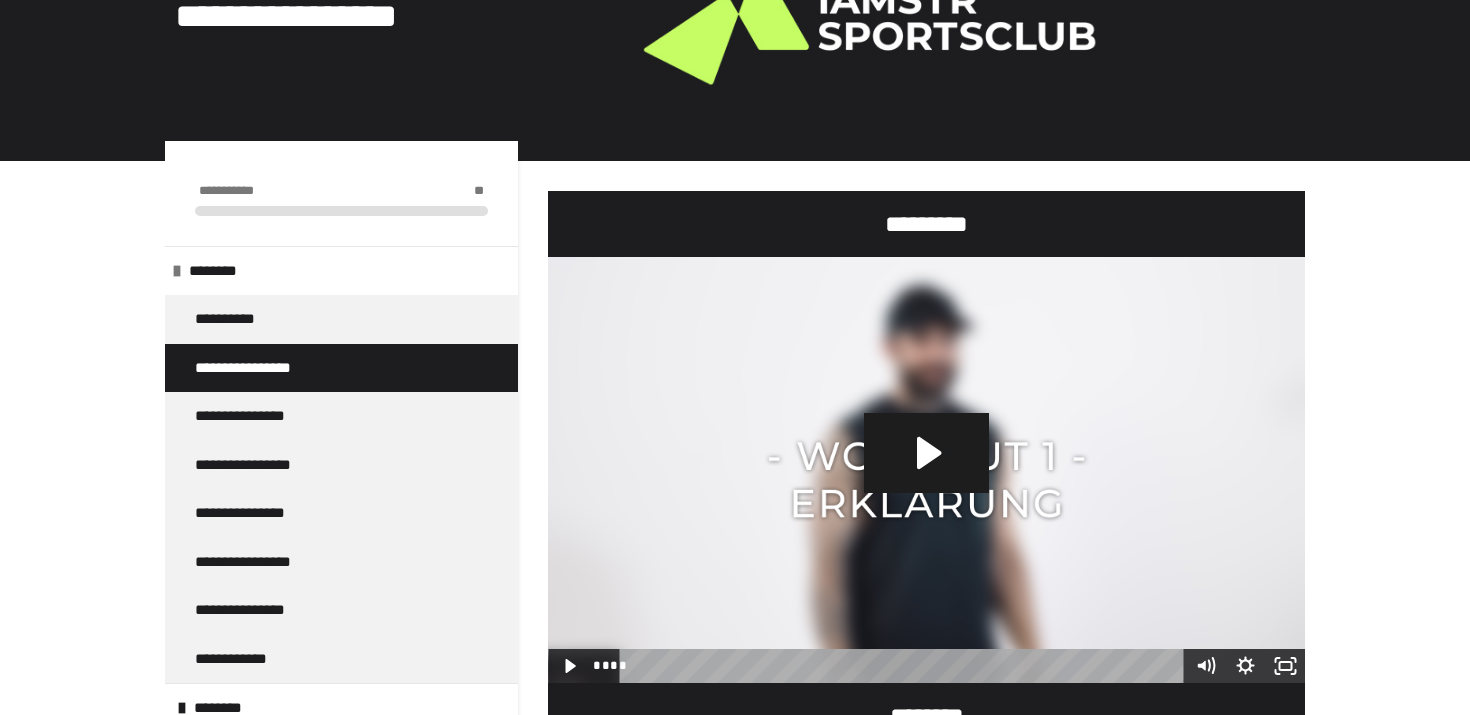 scroll, scrollTop: 109, scrollLeft: 0, axis: vertical 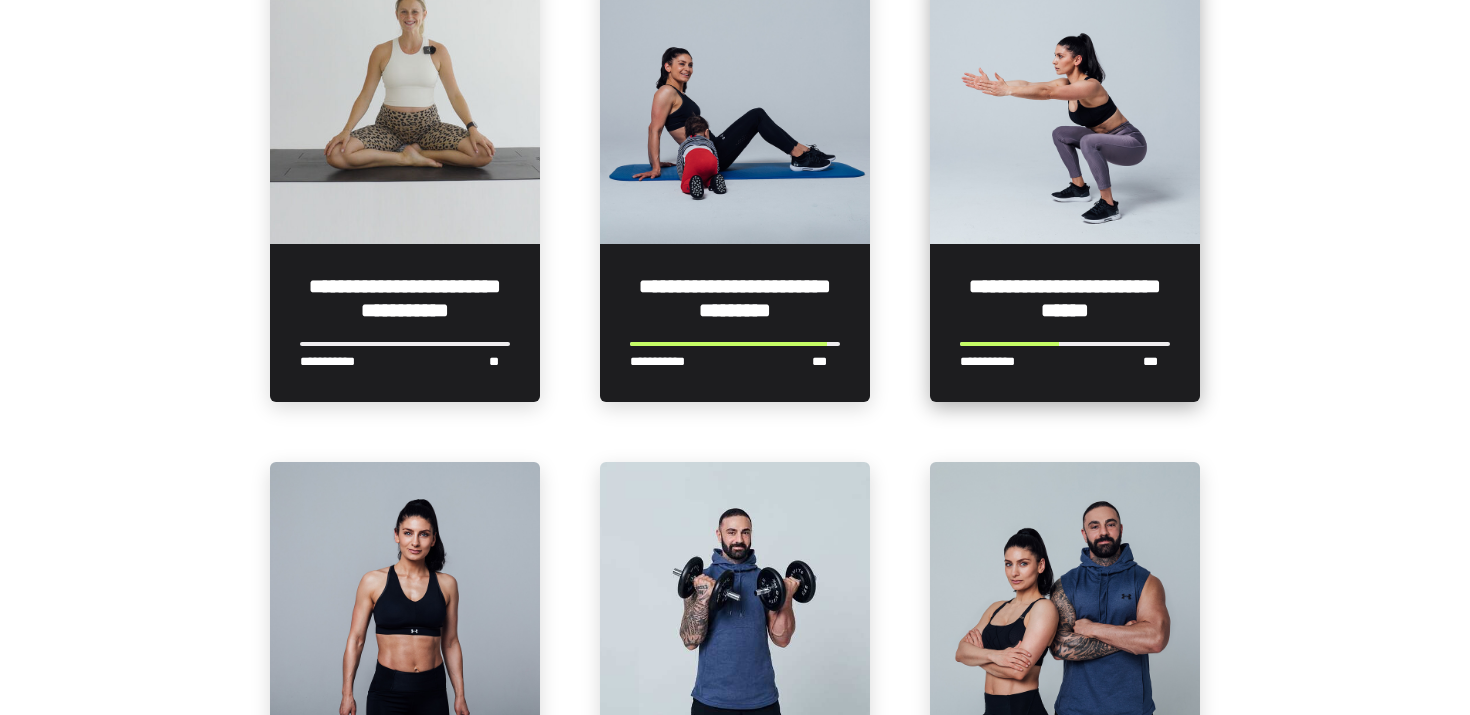 click on "**********" at bounding box center [1065, 298] 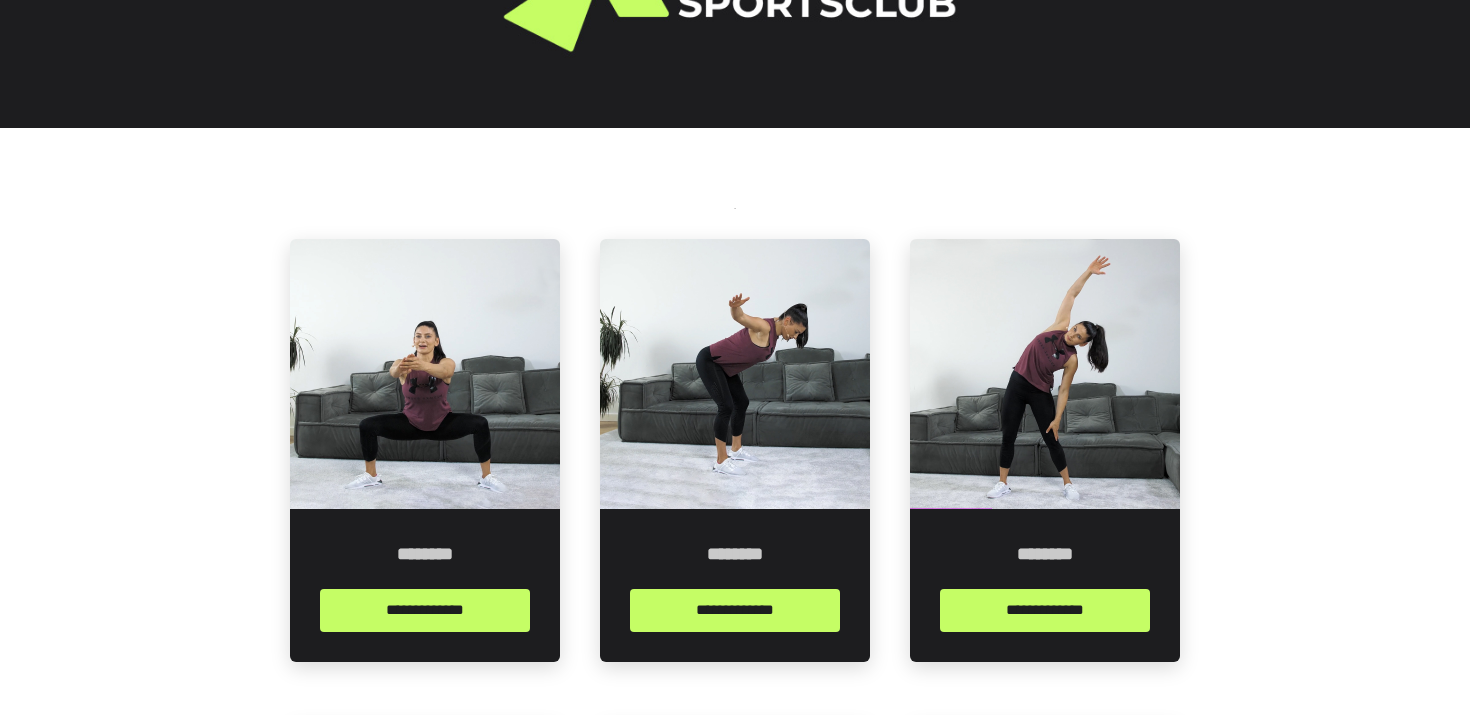 scroll, scrollTop: 388, scrollLeft: 0, axis: vertical 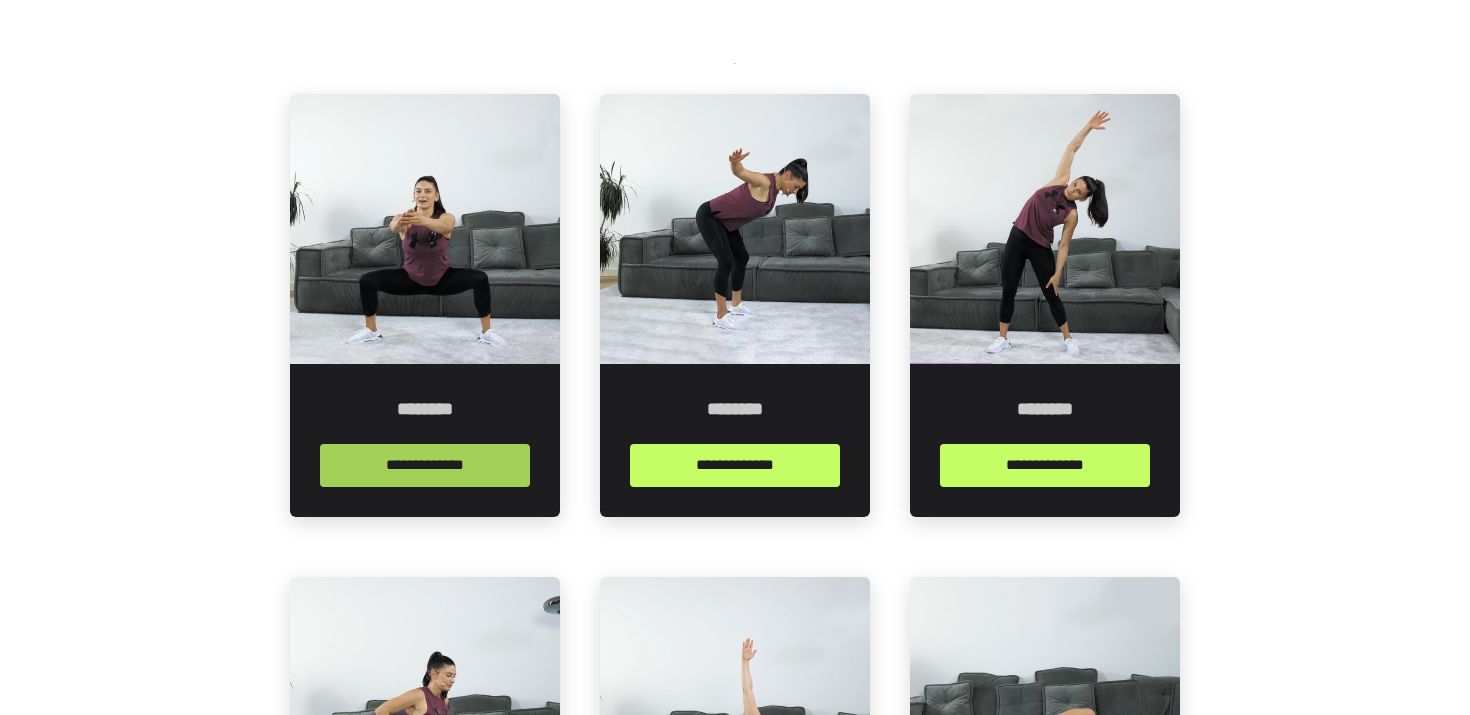 click on "**********" at bounding box center [425, 465] 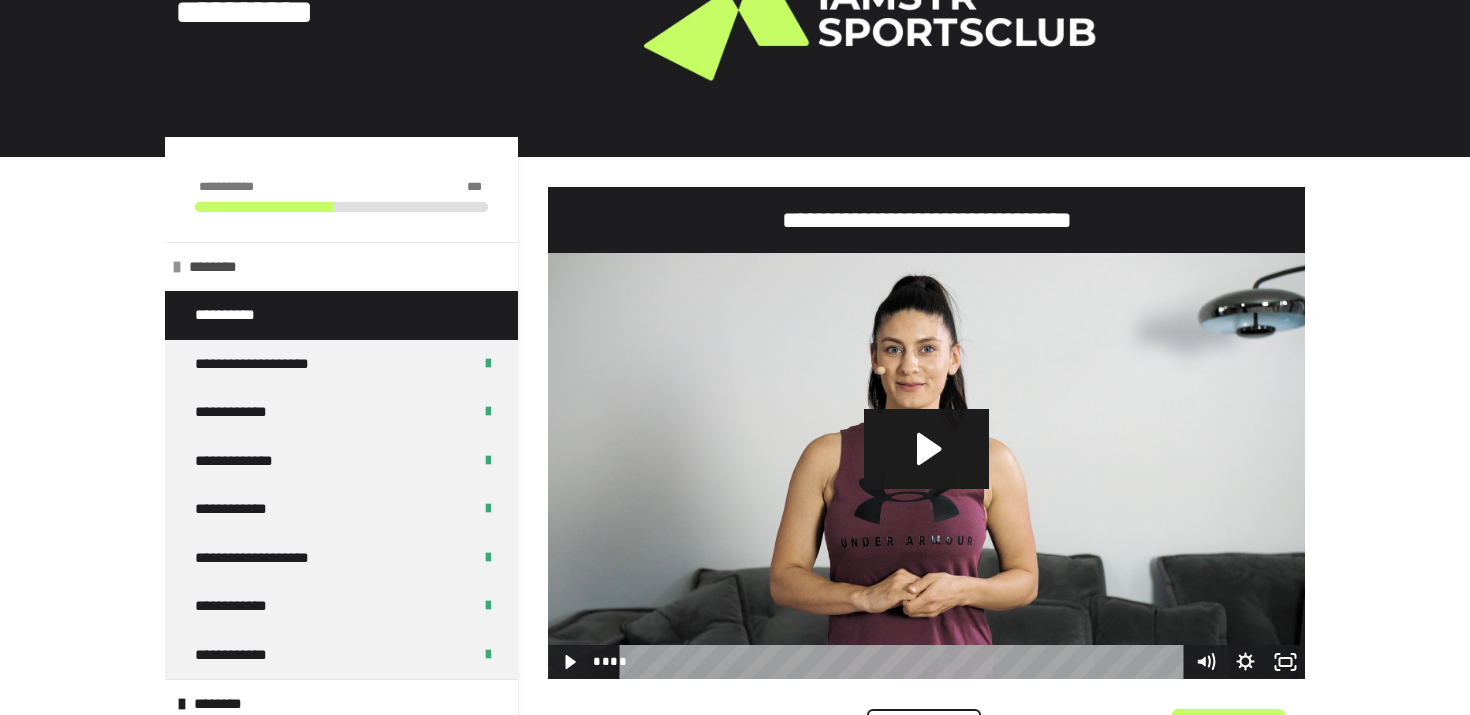 scroll, scrollTop: 277, scrollLeft: 0, axis: vertical 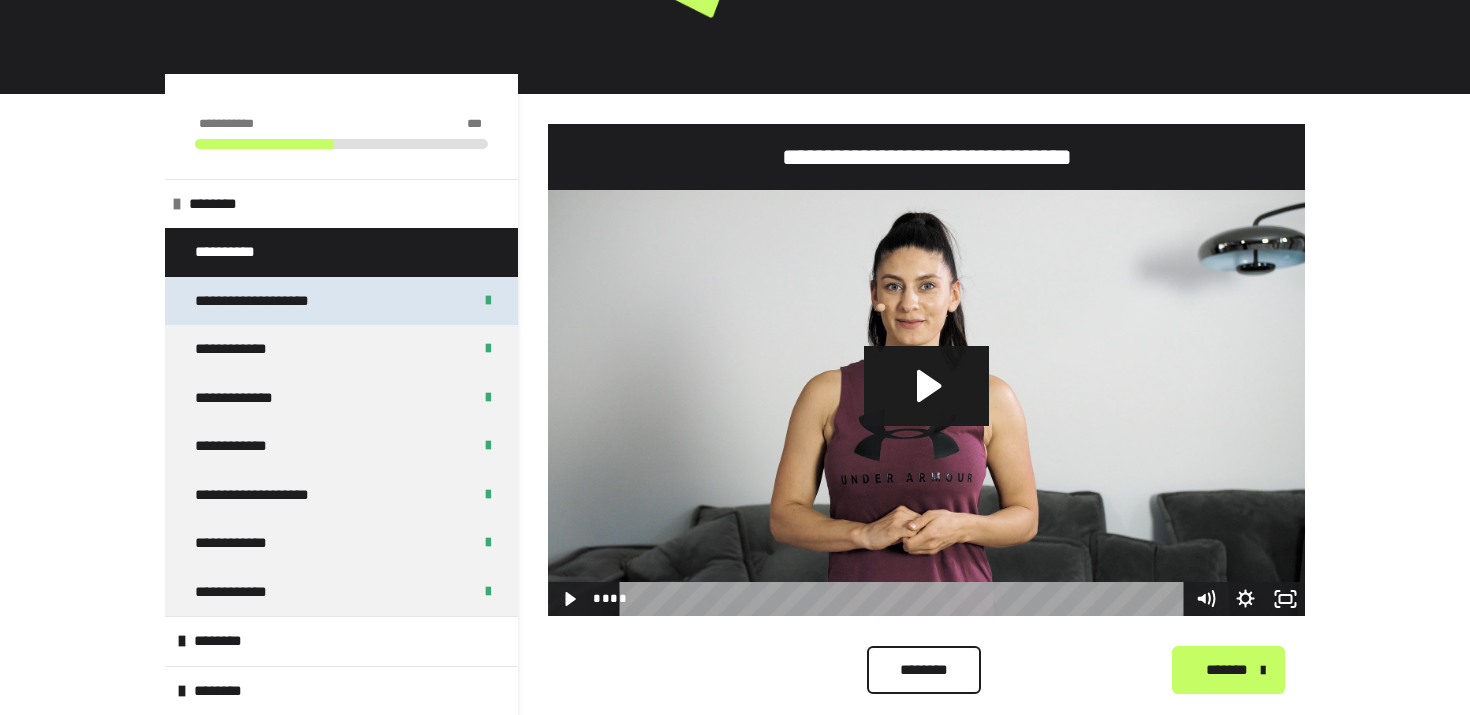 click on "**********" at bounding box center (265, 301) 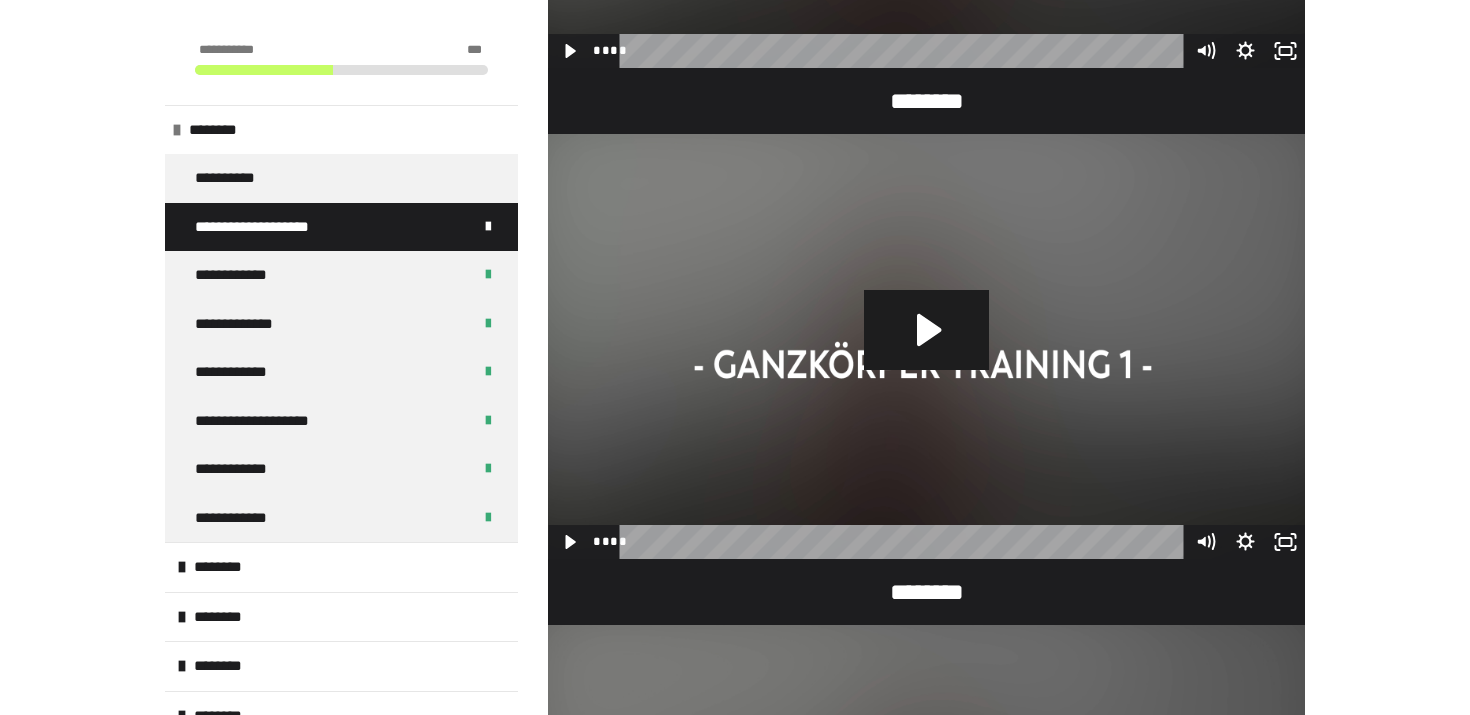 scroll, scrollTop: 1325, scrollLeft: 0, axis: vertical 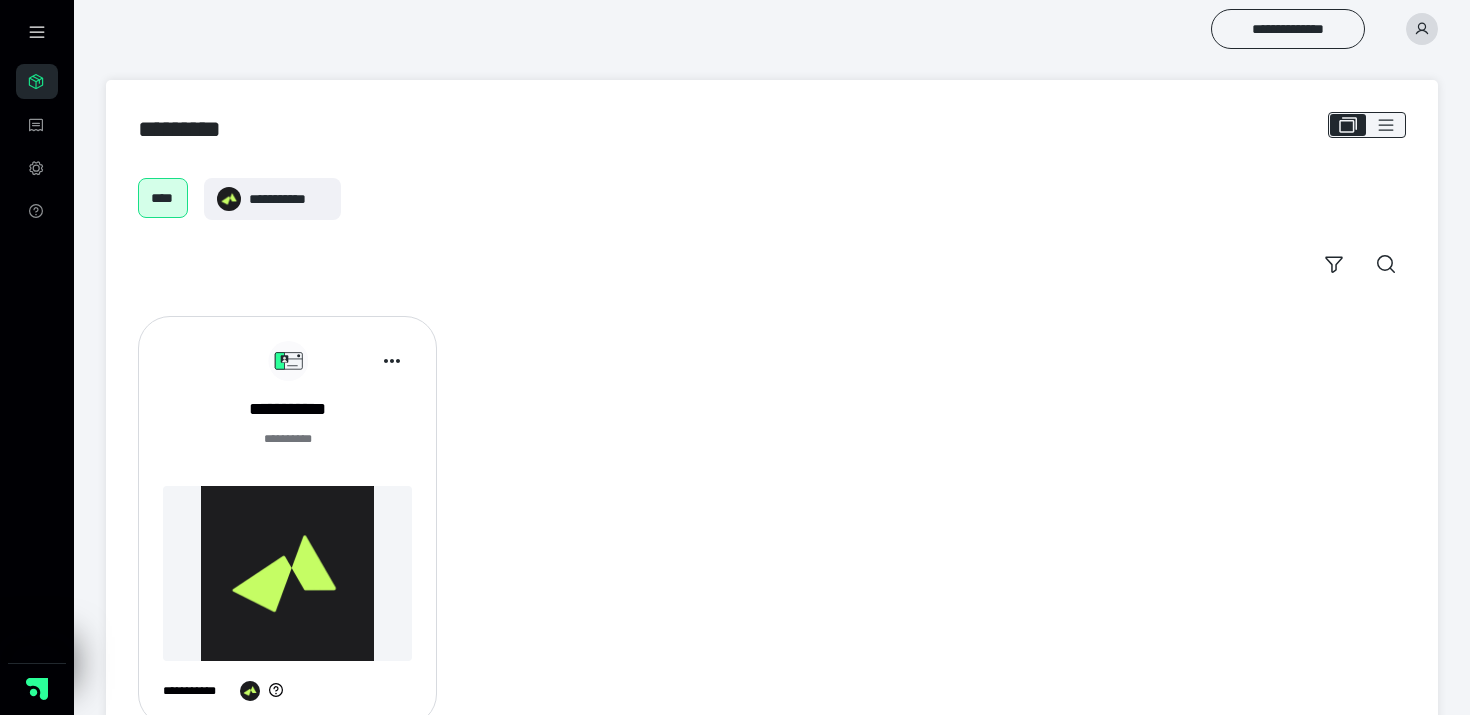 click at bounding box center (287, 573) 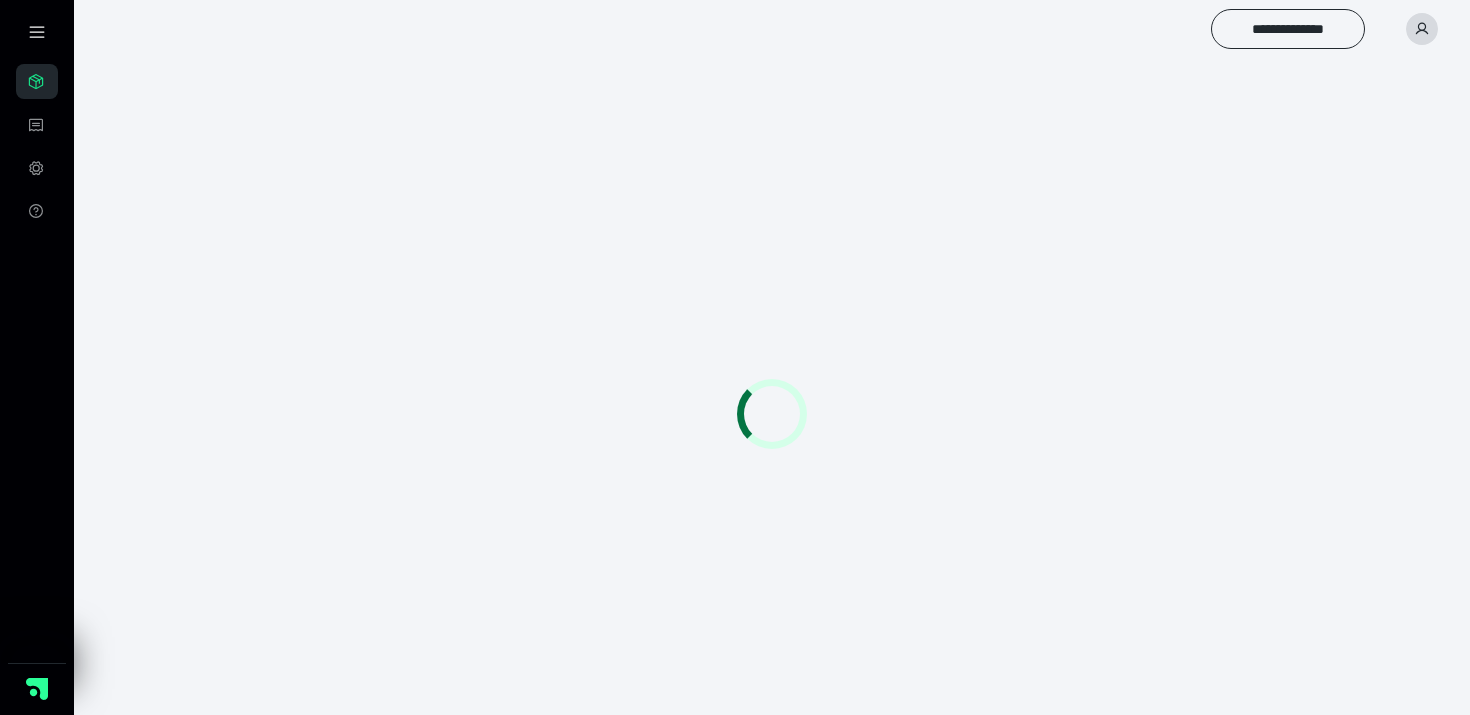scroll, scrollTop: 0, scrollLeft: 0, axis: both 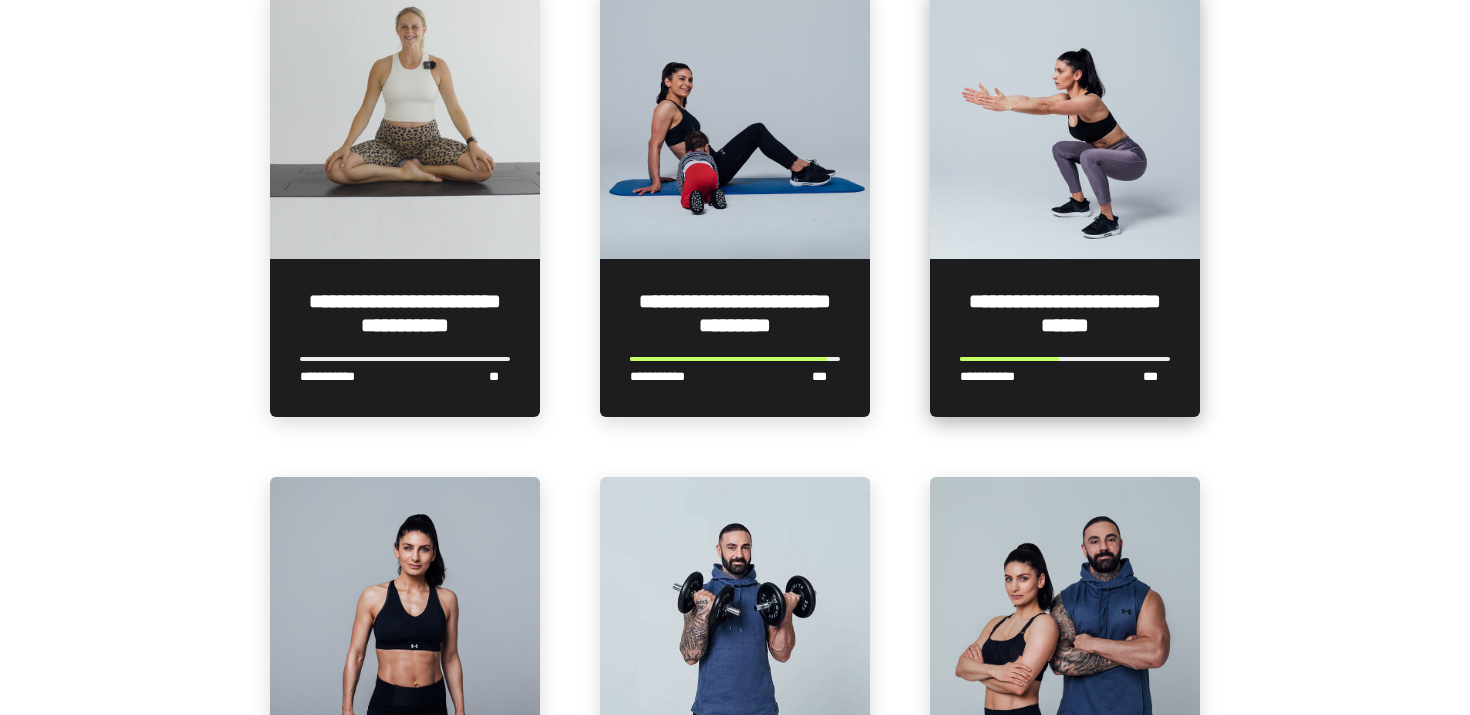 click on "**********" at bounding box center [1065, 313] 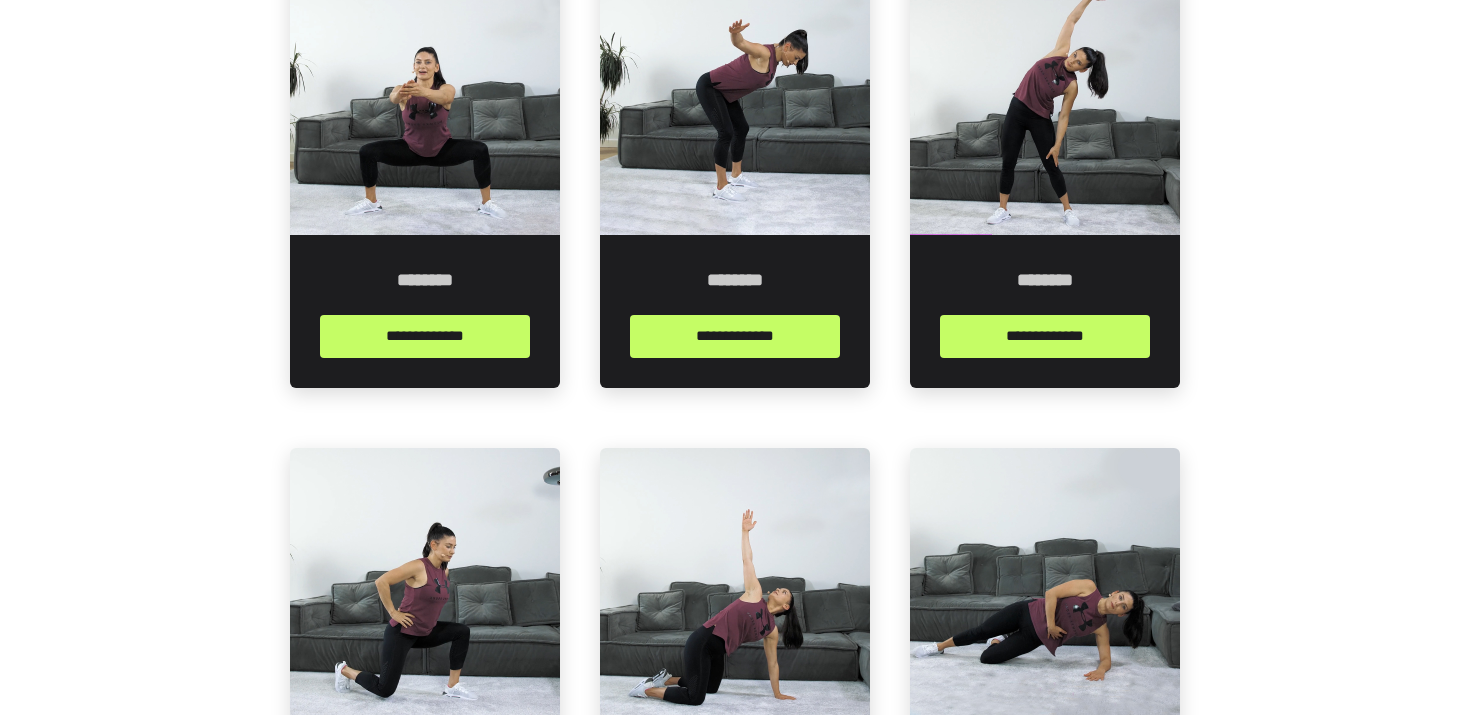 scroll, scrollTop: 547, scrollLeft: 0, axis: vertical 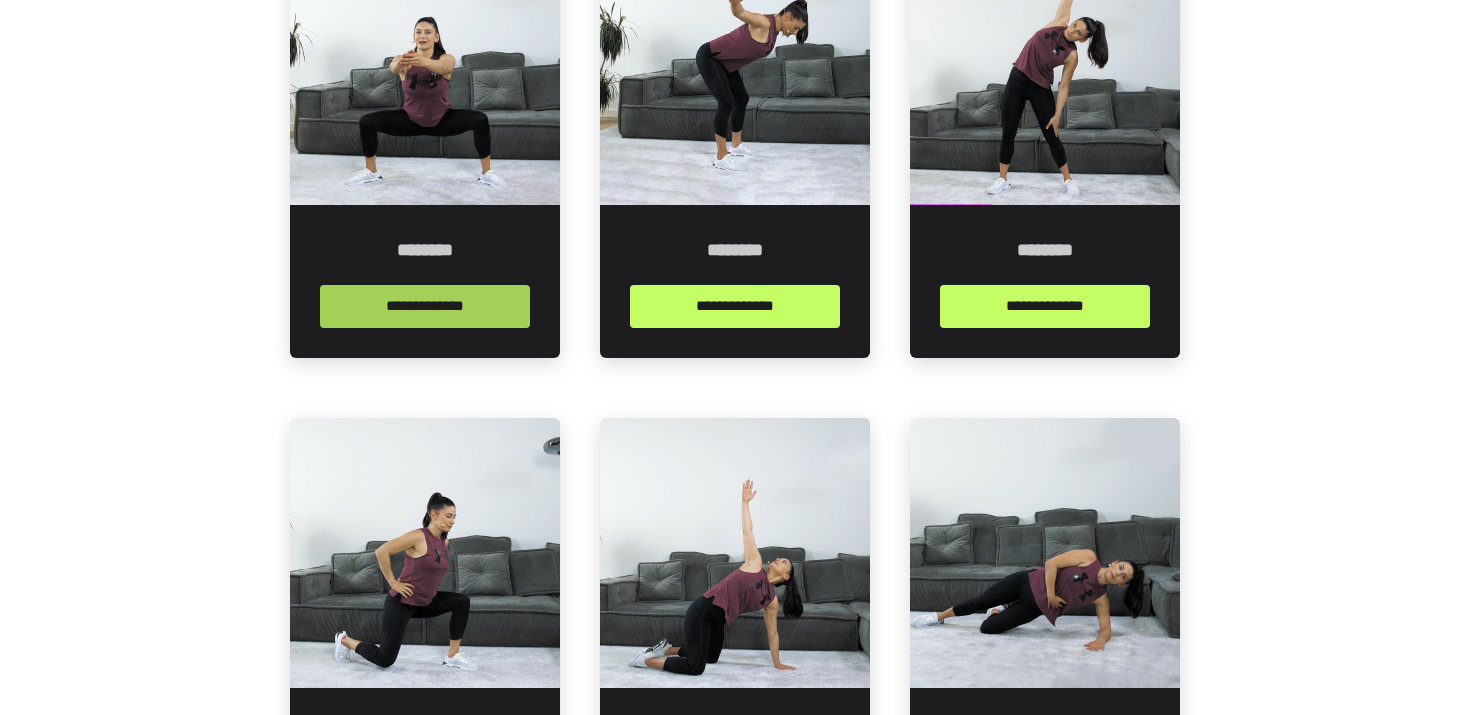 click on "**********" at bounding box center (425, 306) 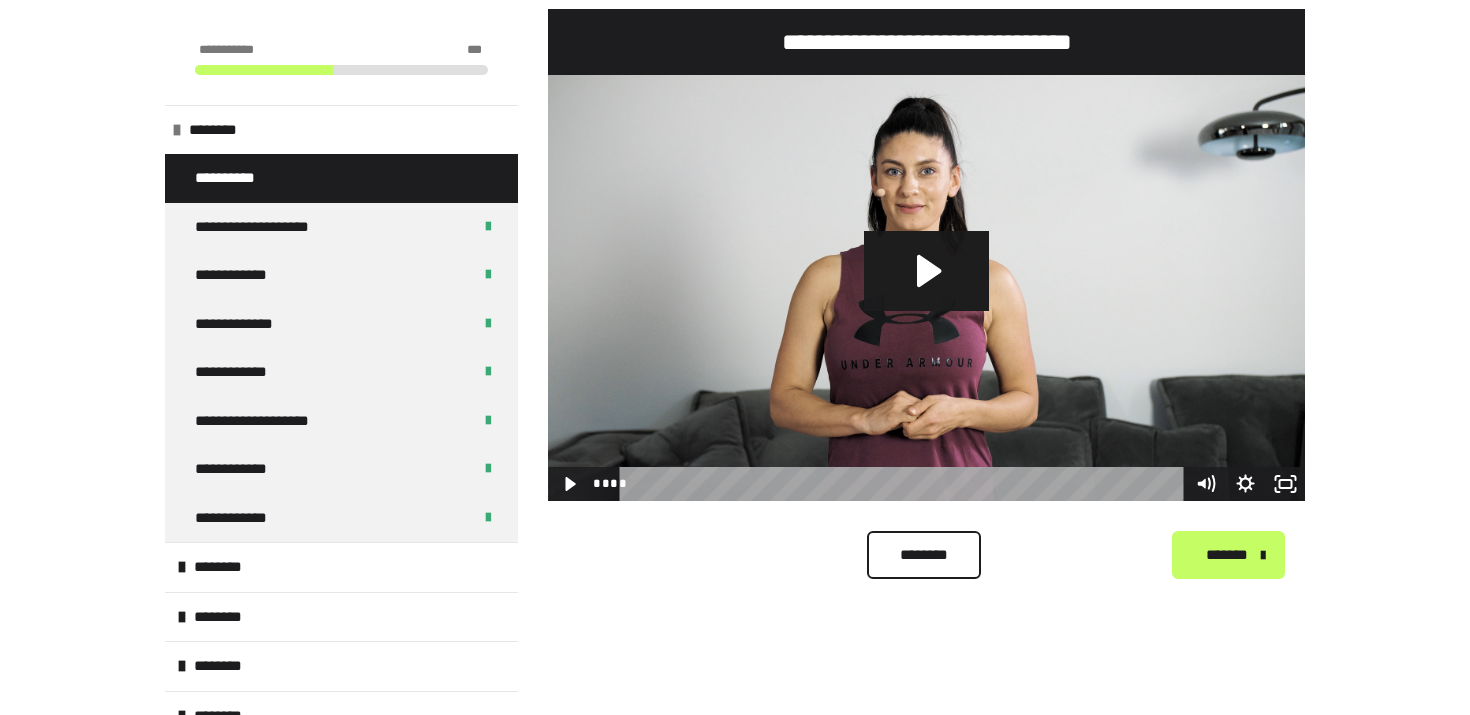 click on "**********" at bounding box center (341, 178) 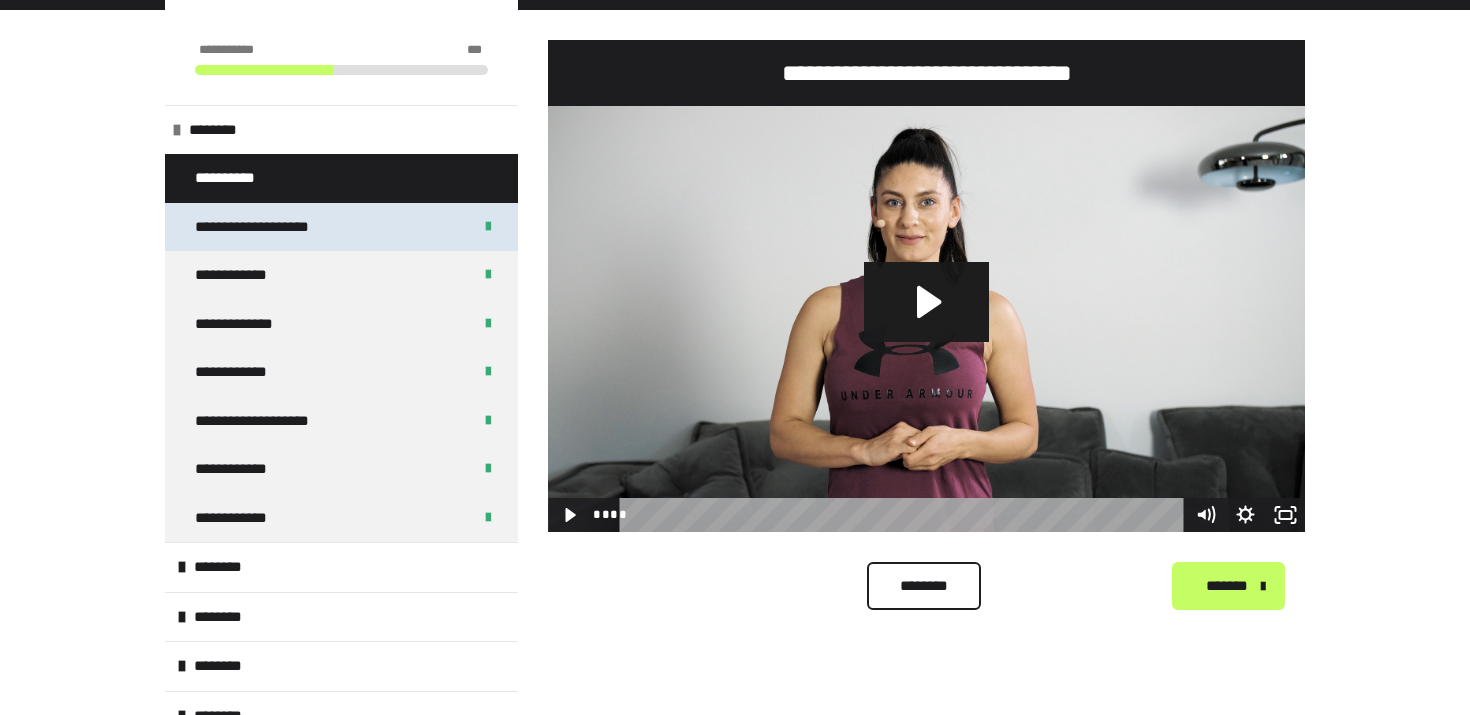 click on "**********" at bounding box center [265, 227] 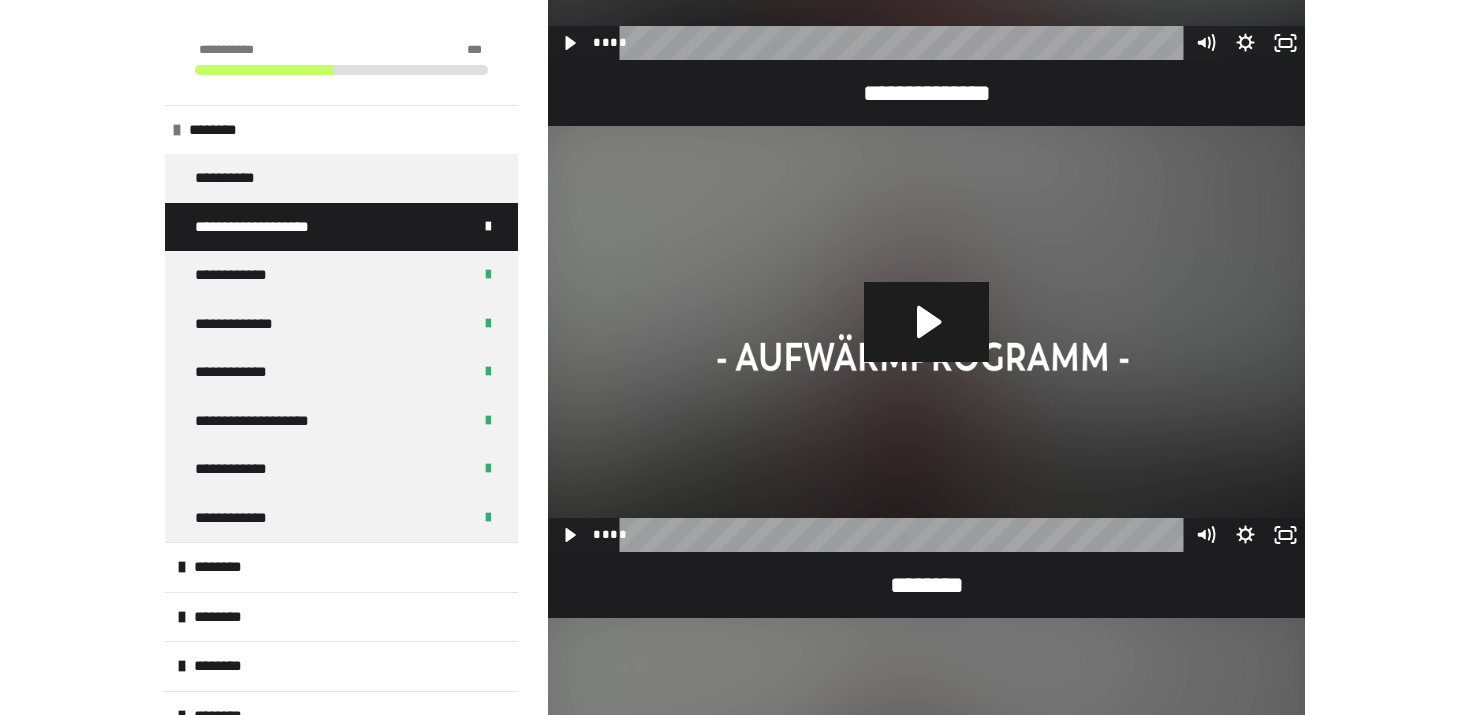 scroll, scrollTop: 846, scrollLeft: 0, axis: vertical 